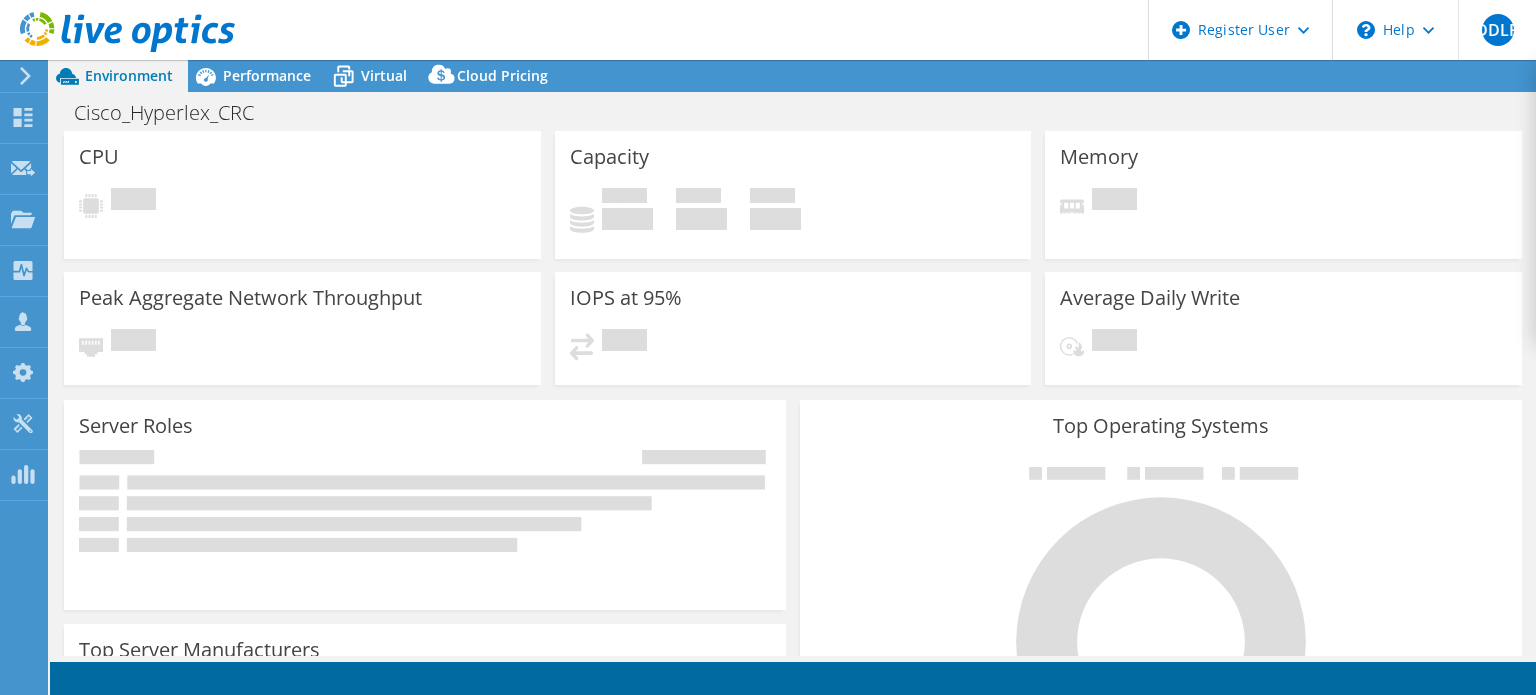 scroll, scrollTop: 0, scrollLeft: 0, axis: both 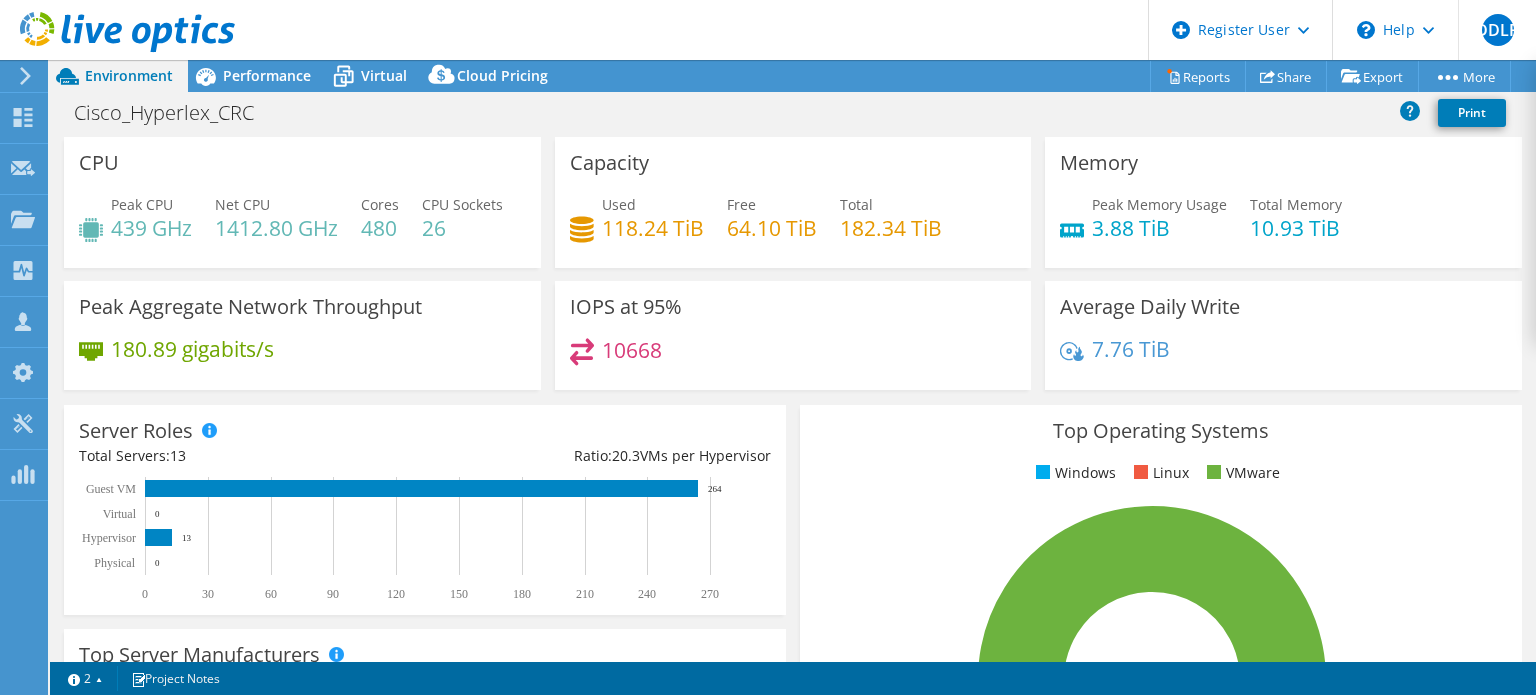 click on "Cisco_Hyperlex_CRC
Print" at bounding box center [793, 112] 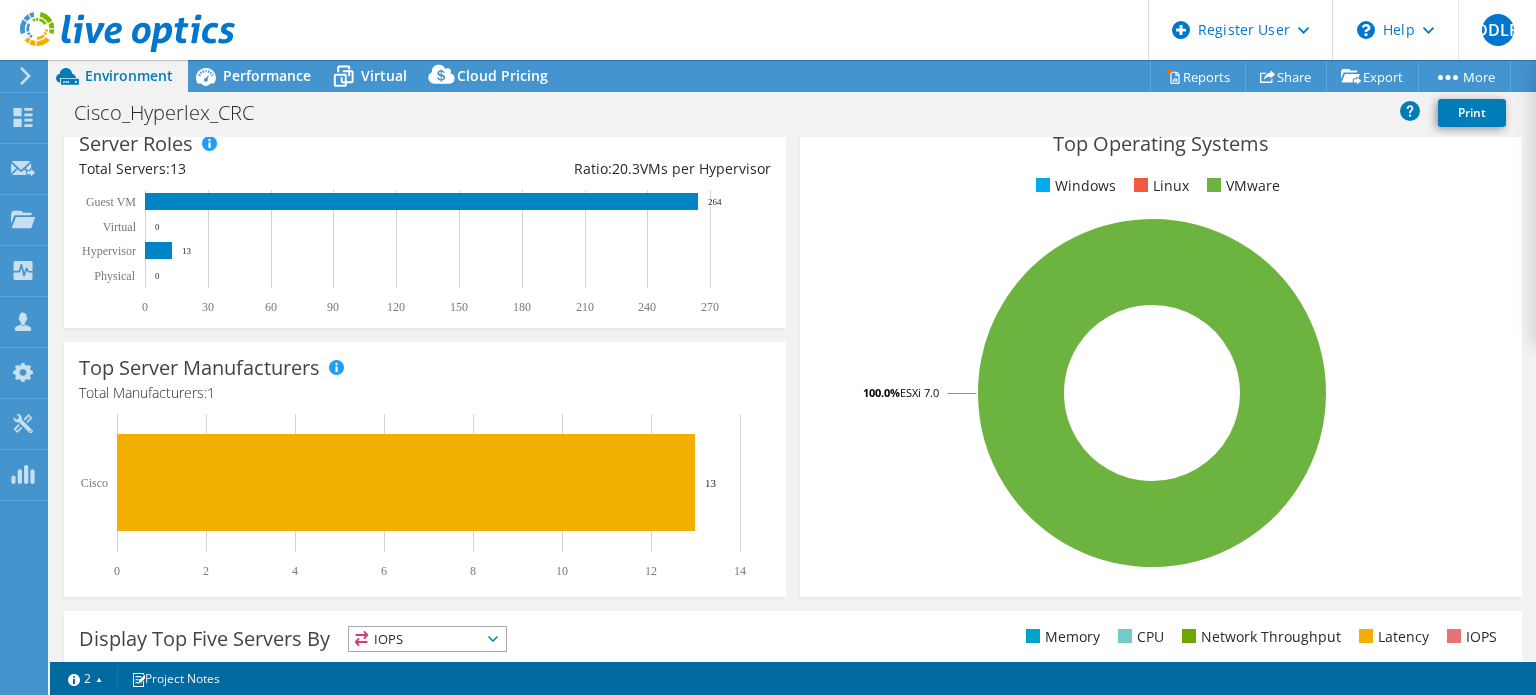 scroll, scrollTop: 0, scrollLeft: 0, axis: both 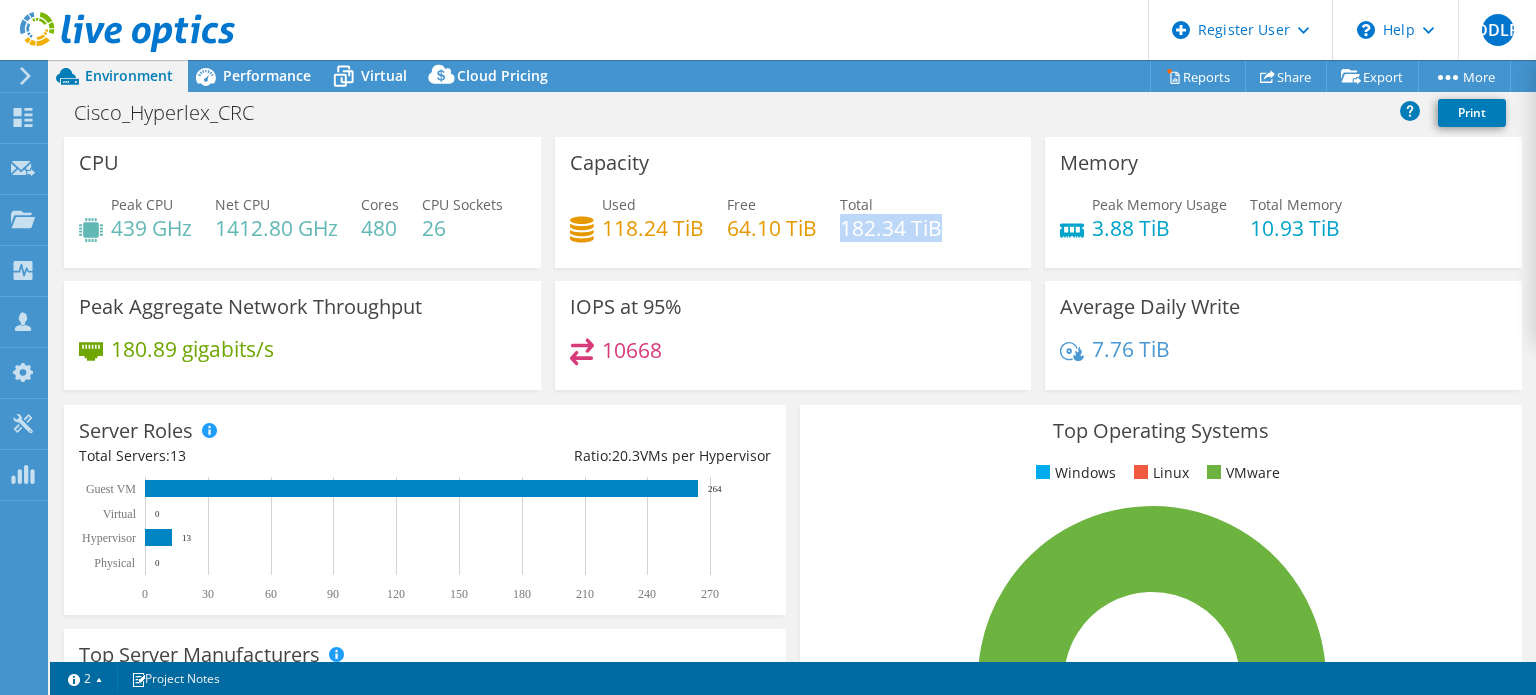 drag, startPoint x: 836, startPoint y: 218, endPoint x: 968, endPoint y: 223, distance: 132.09467 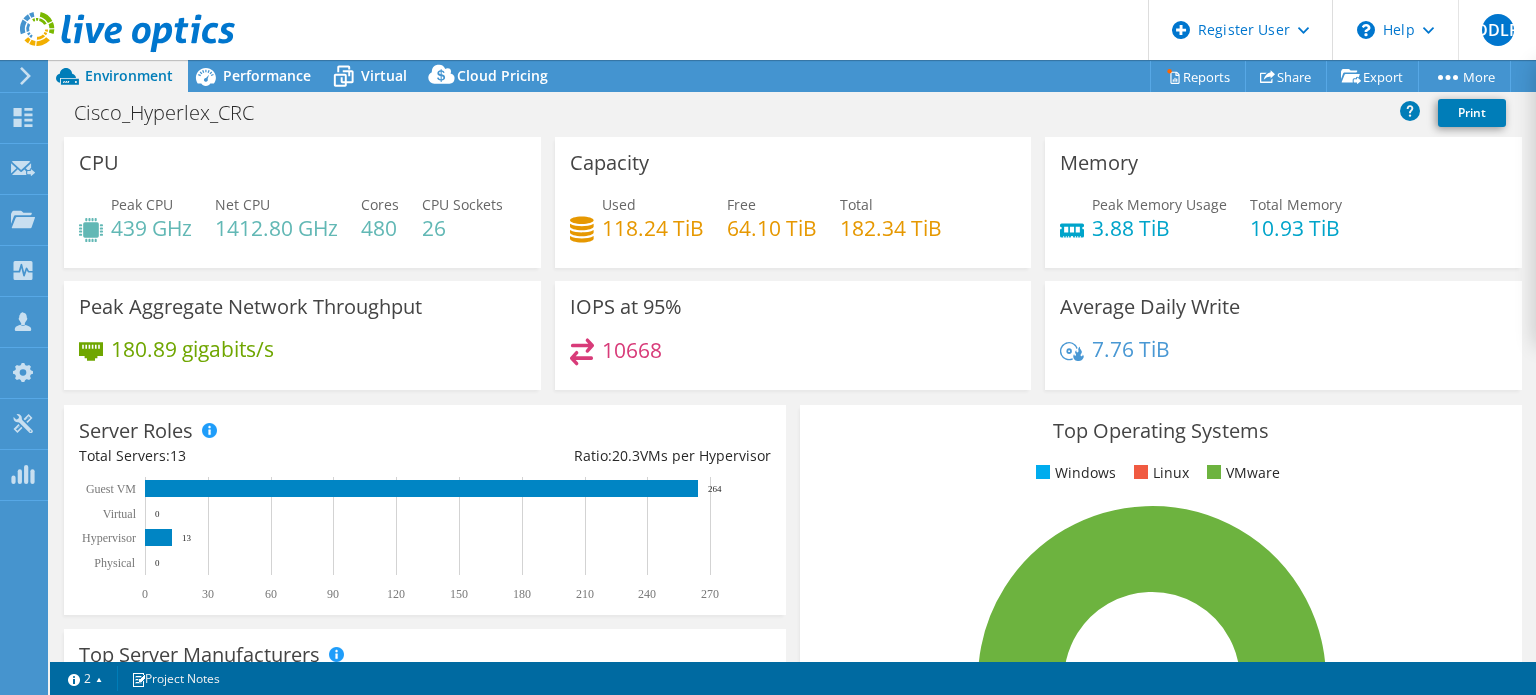 click on "Used
118.24 TiB
Free
64.10 TiB
Total
182.34 TiB" at bounding box center [793, 226] 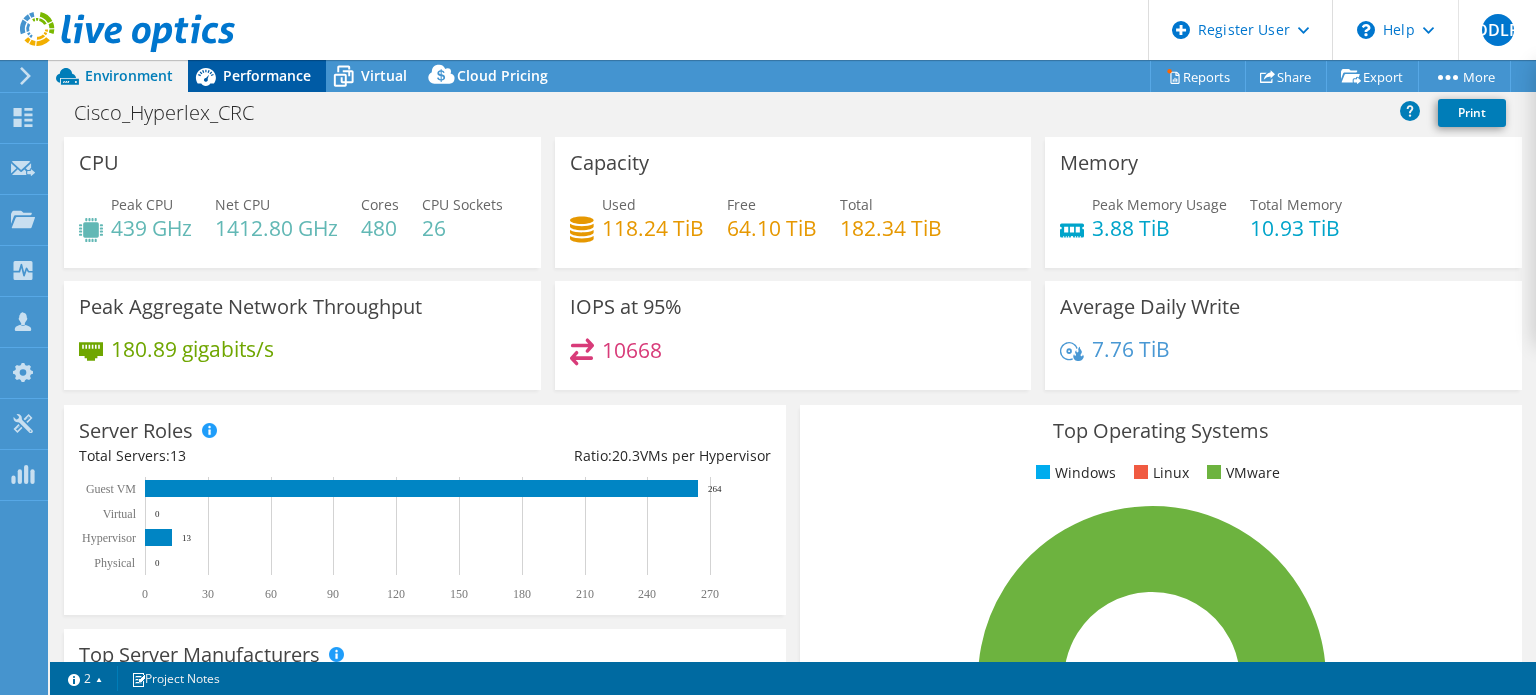 click on "Performance" at bounding box center (267, 75) 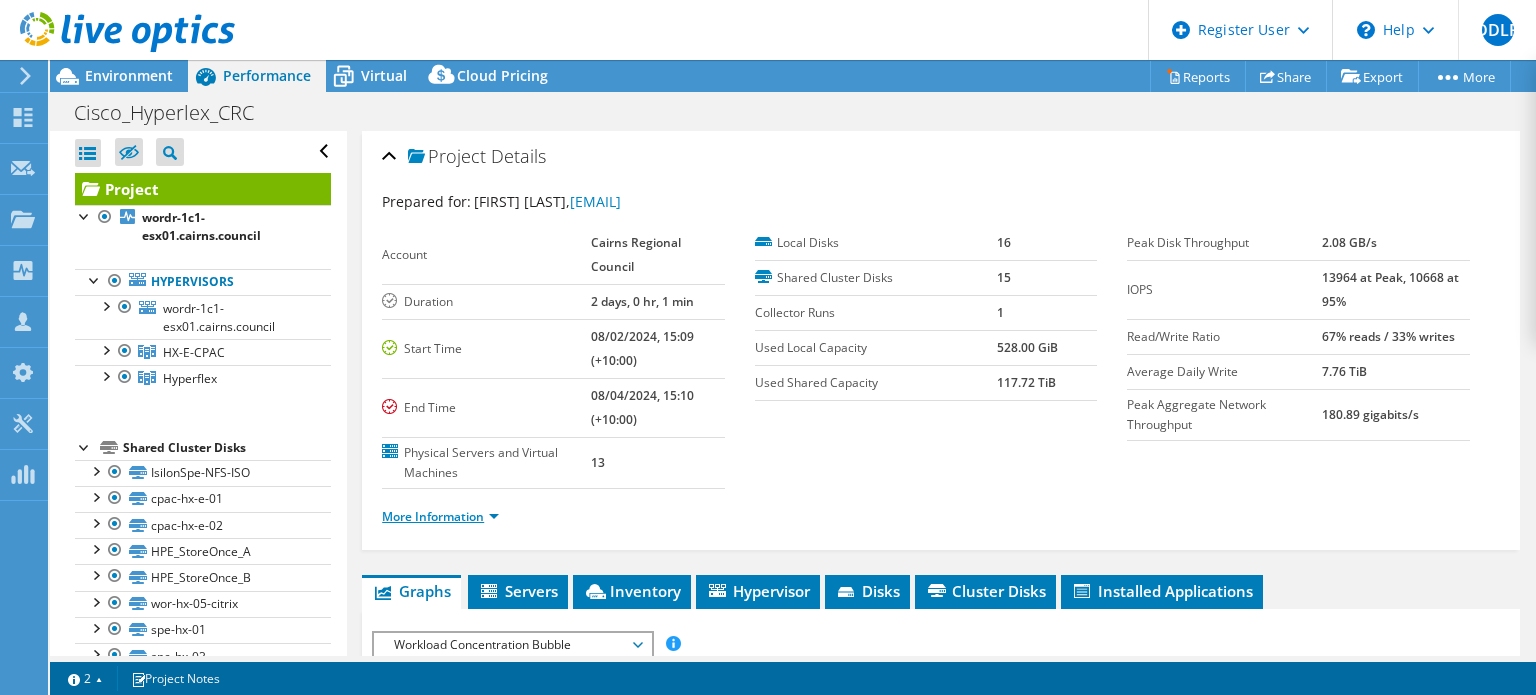 click on "More Information" at bounding box center (440, 516) 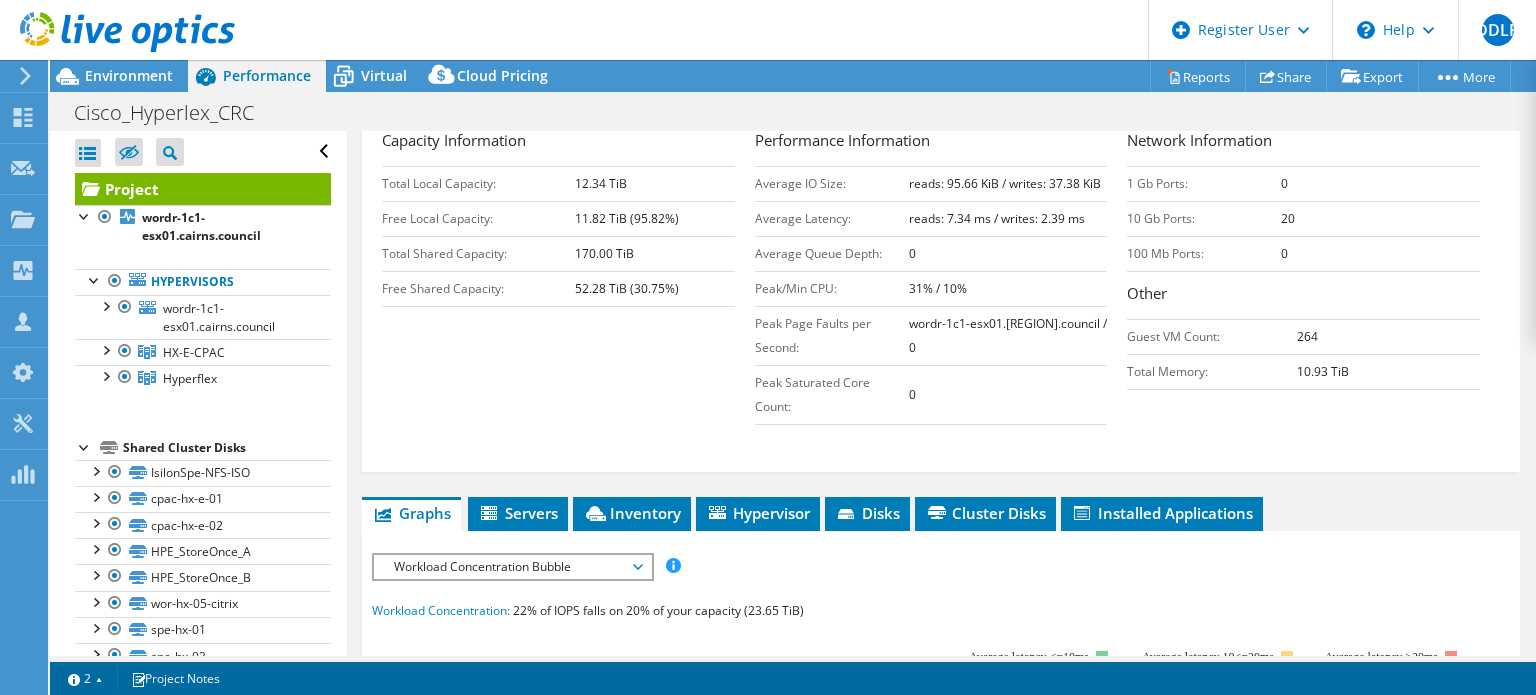 scroll, scrollTop: 322, scrollLeft: 0, axis: vertical 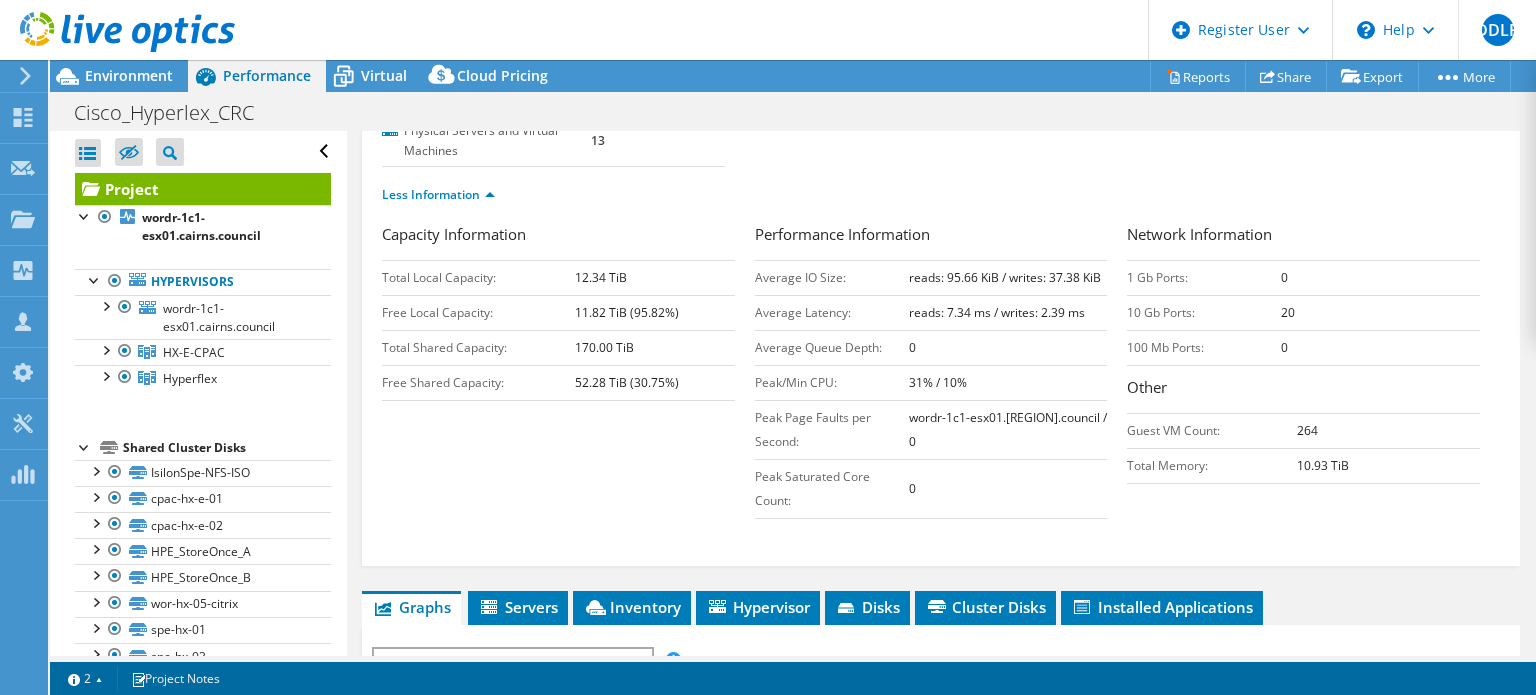 drag, startPoint x: 569, startPoint y: 338, endPoint x: 653, endPoint y: 339, distance: 84.00595 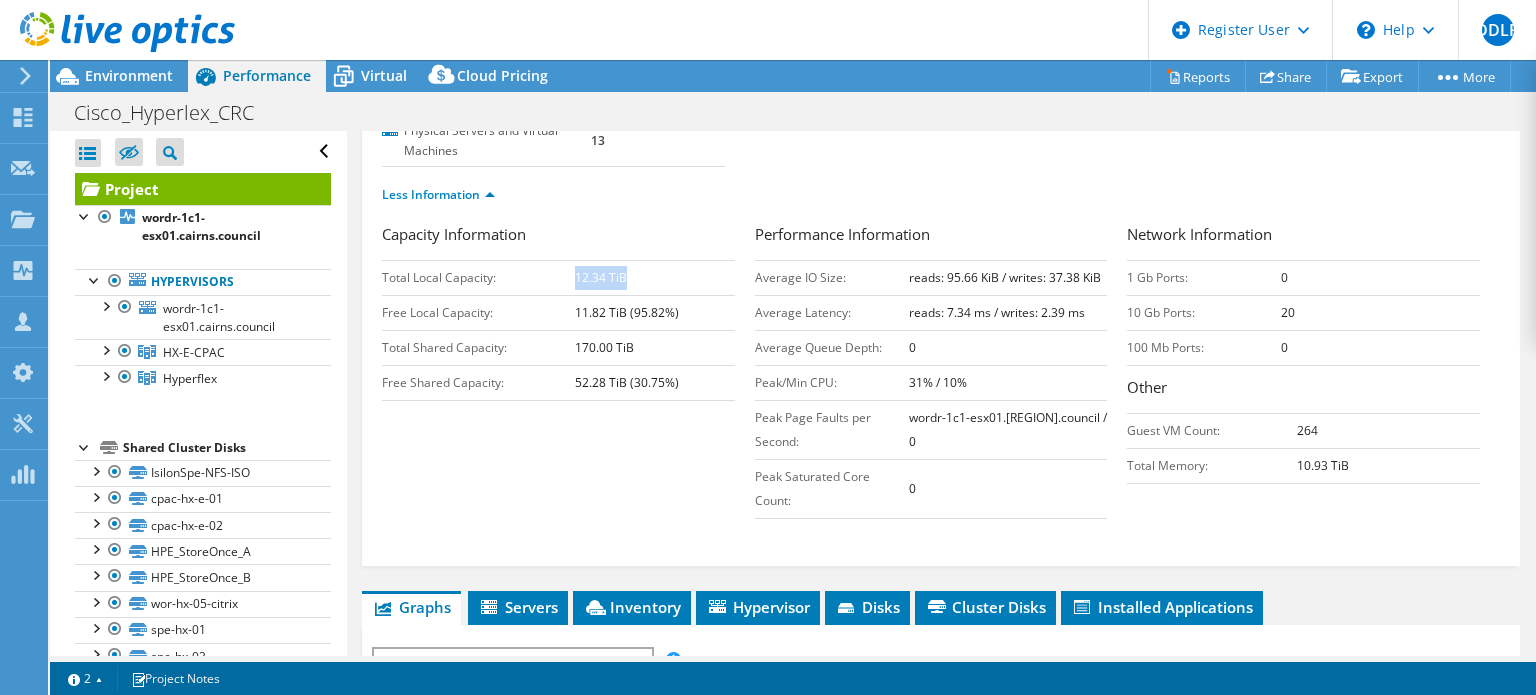 drag, startPoint x: 572, startPoint y: 275, endPoint x: 625, endPoint y: 283, distance: 53.600372 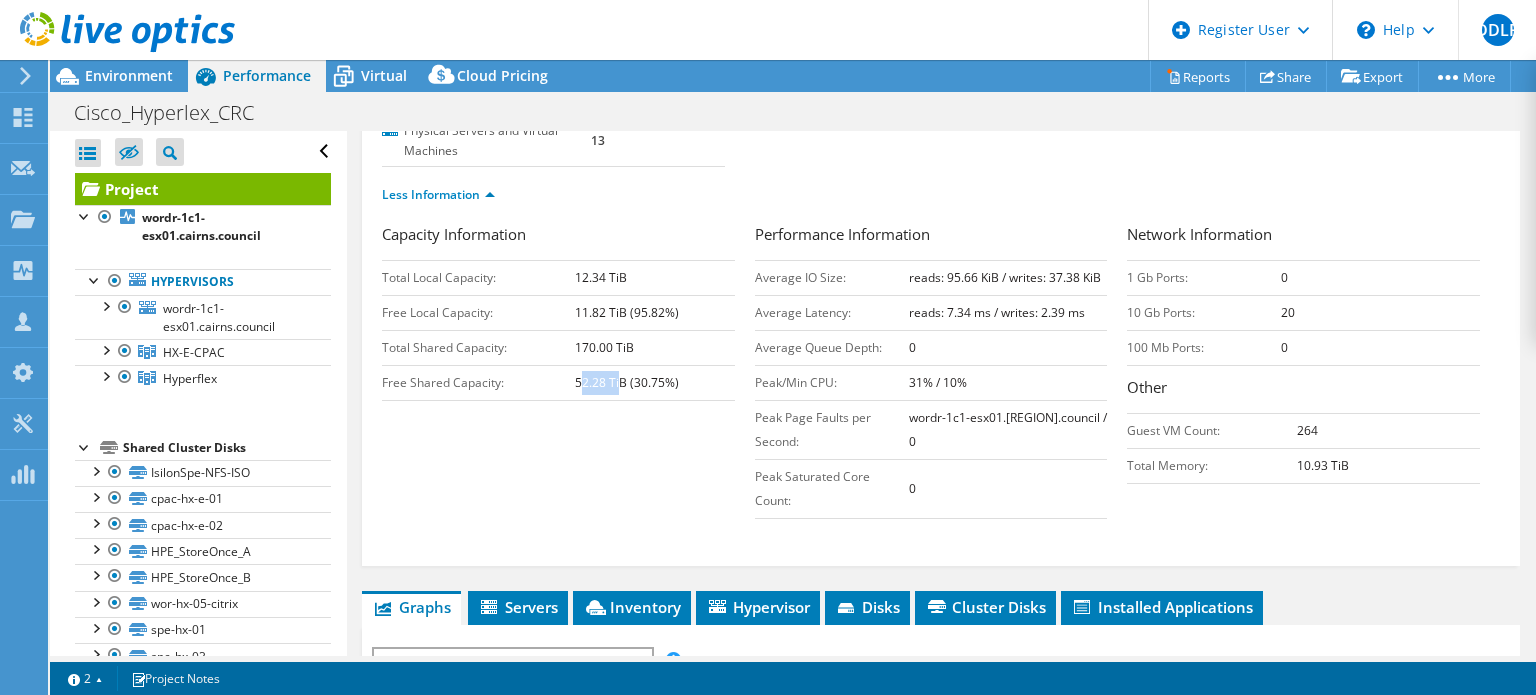 drag, startPoint x: 578, startPoint y: 377, endPoint x: 615, endPoint y: 379, distance: 37.054016 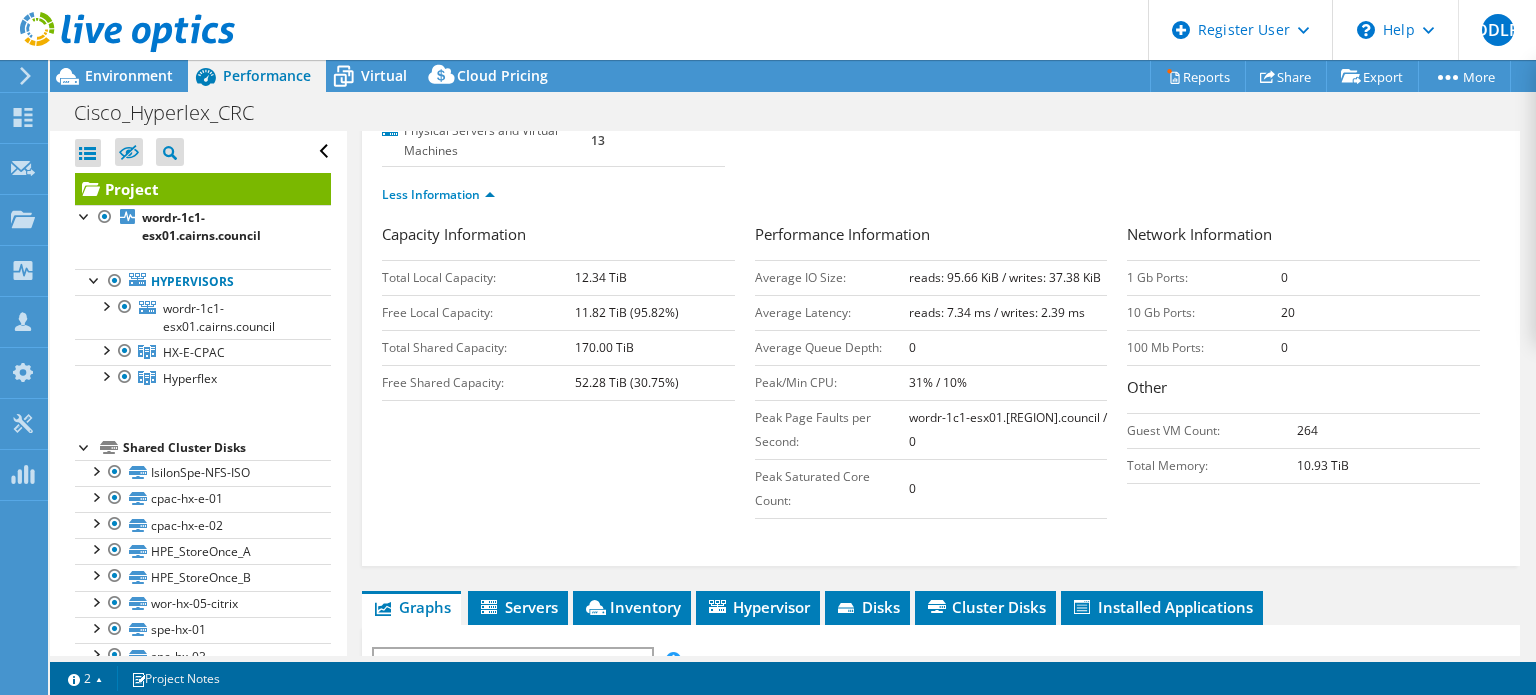 click on "Cisco_Hyperlex_CRC
Print" at bounding box center [793, 112] 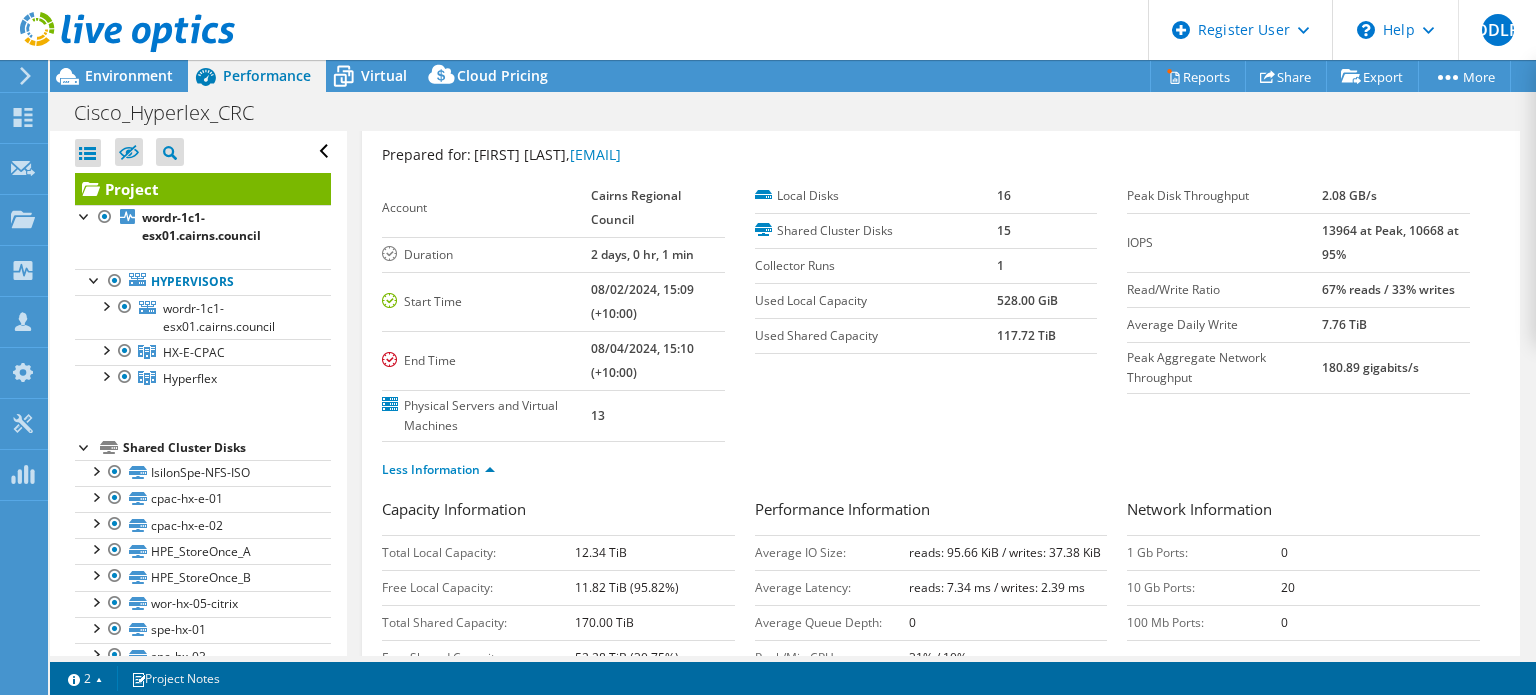 scroll, scrollTop: 0, scrollLeft: 0, axis: both 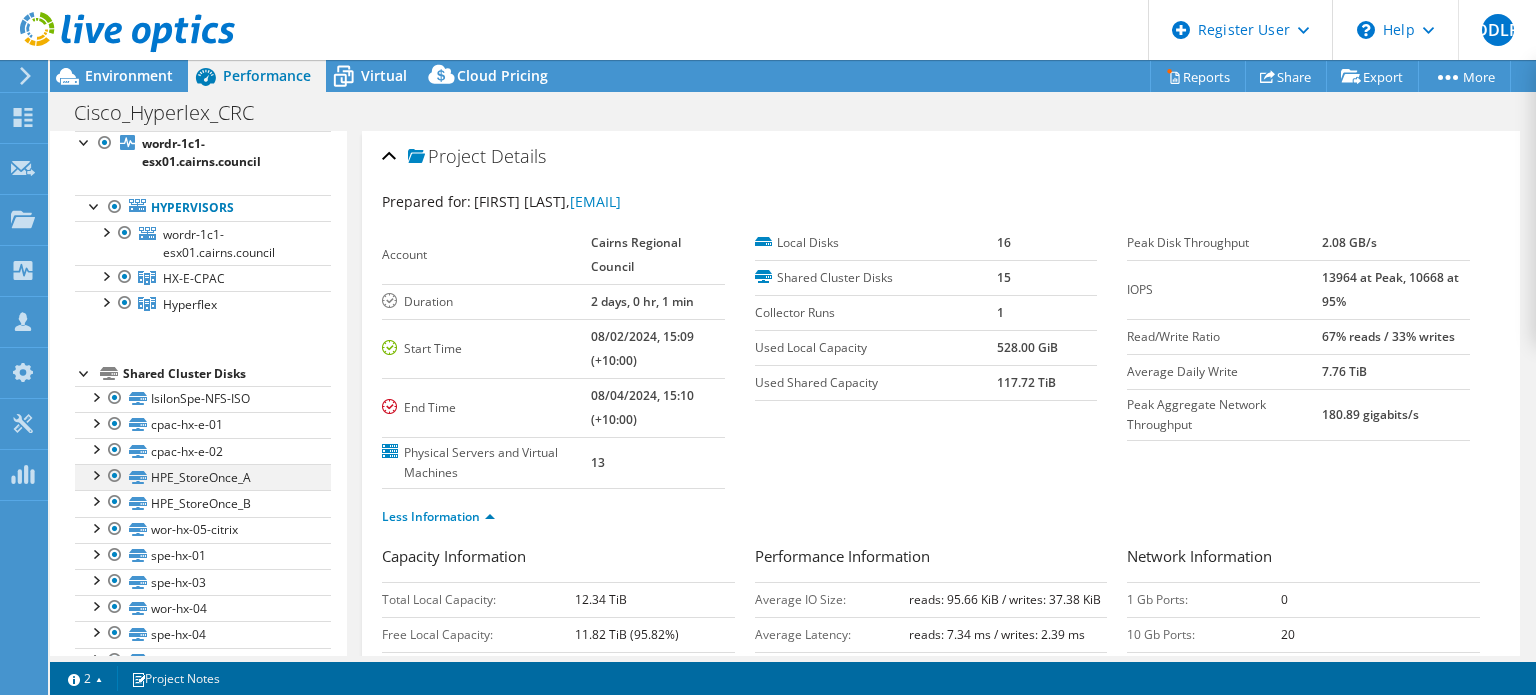 click at bounding box center [115, 476] 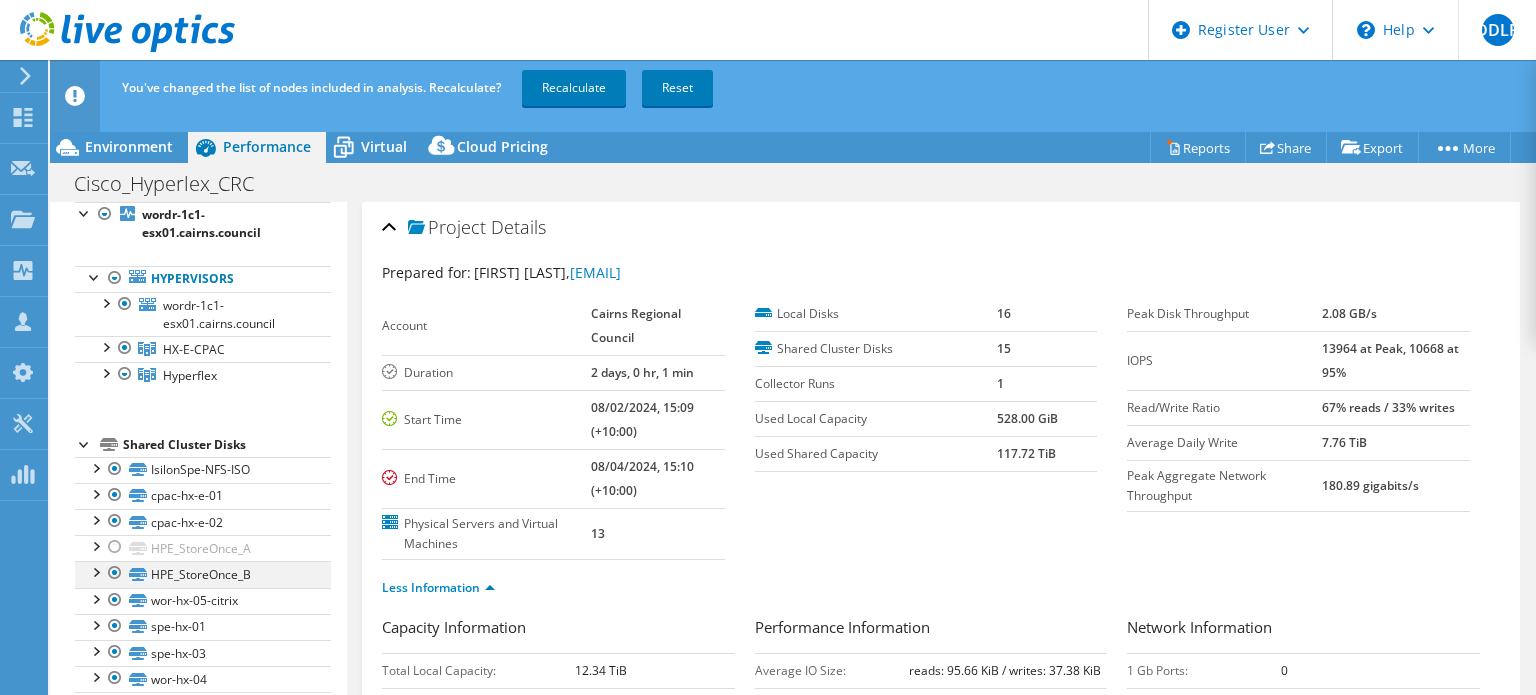click at bounding box center (115, 573) 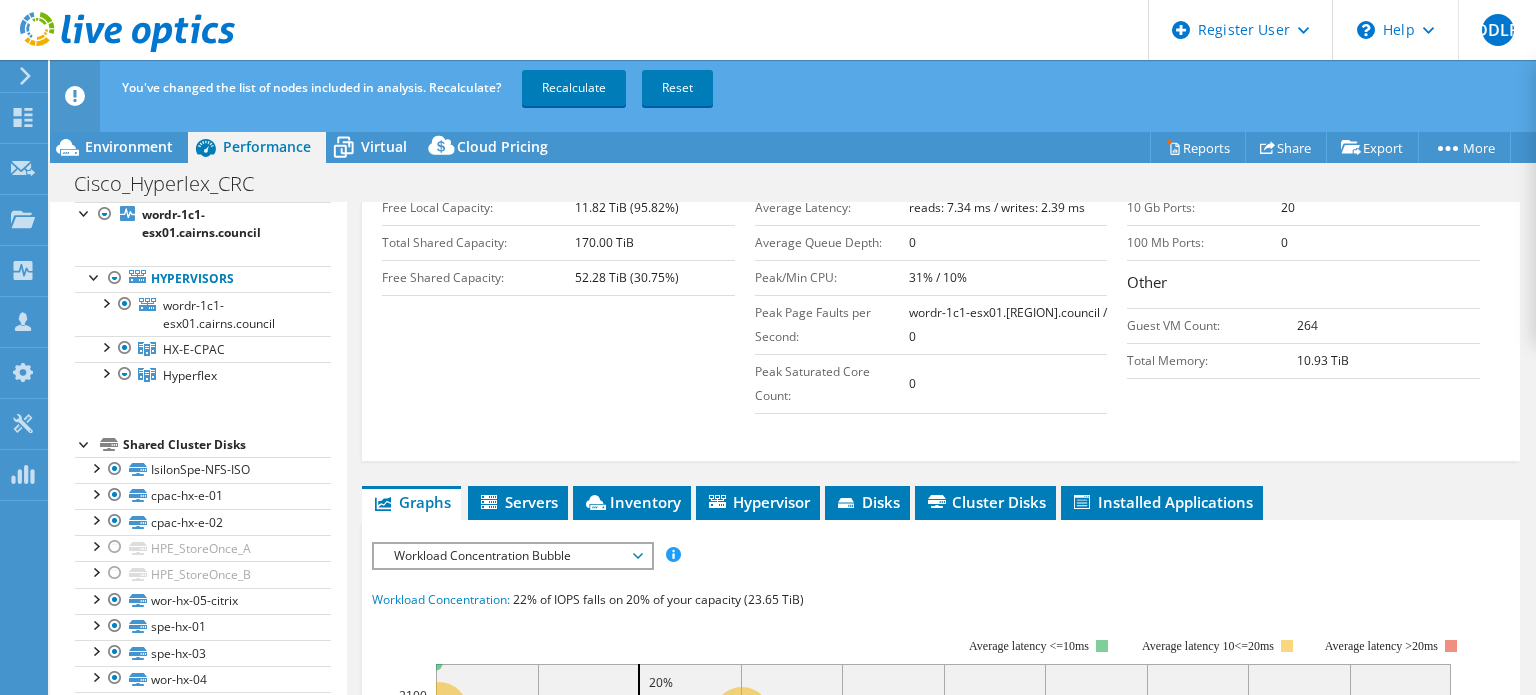 scroll, scrollTop: 252, scrollLeft: 0, axis: vertical 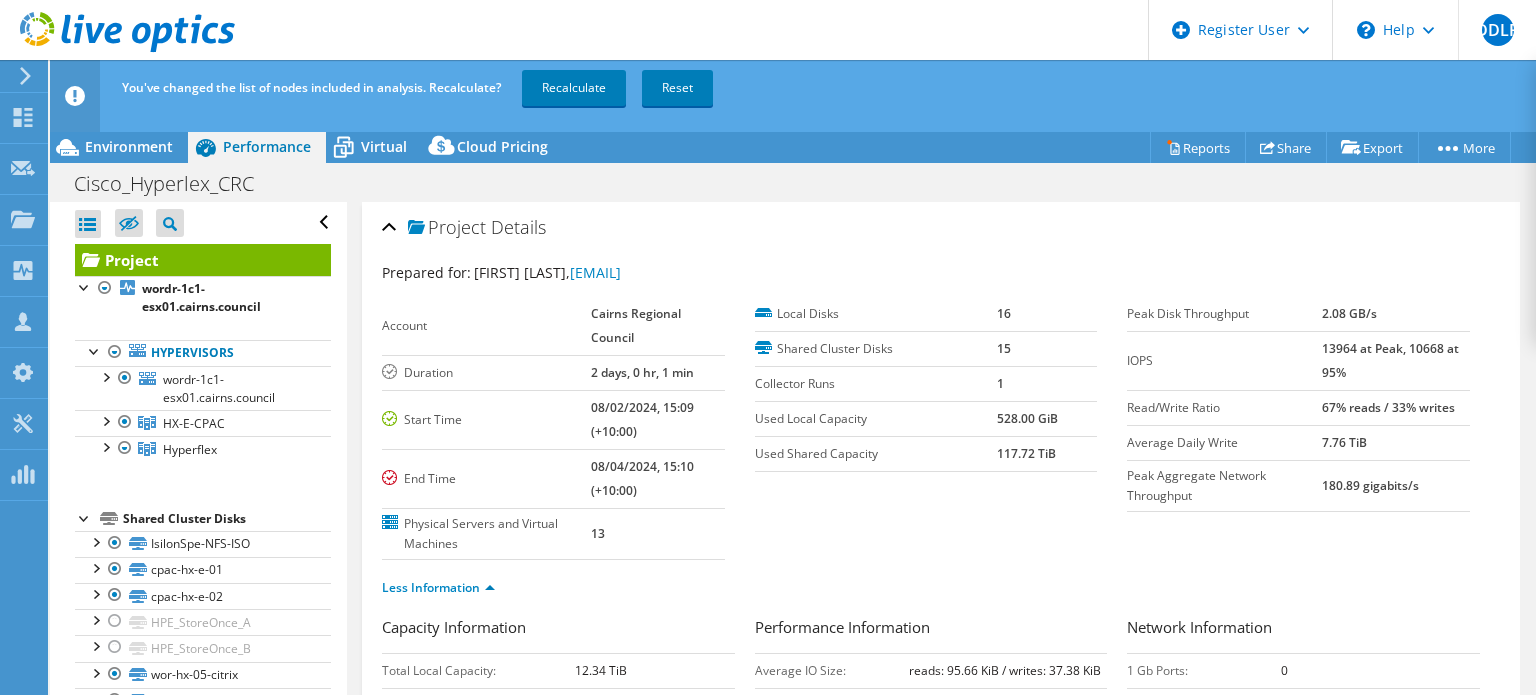 click on "Project
Details" at bounding box center [941, 228] 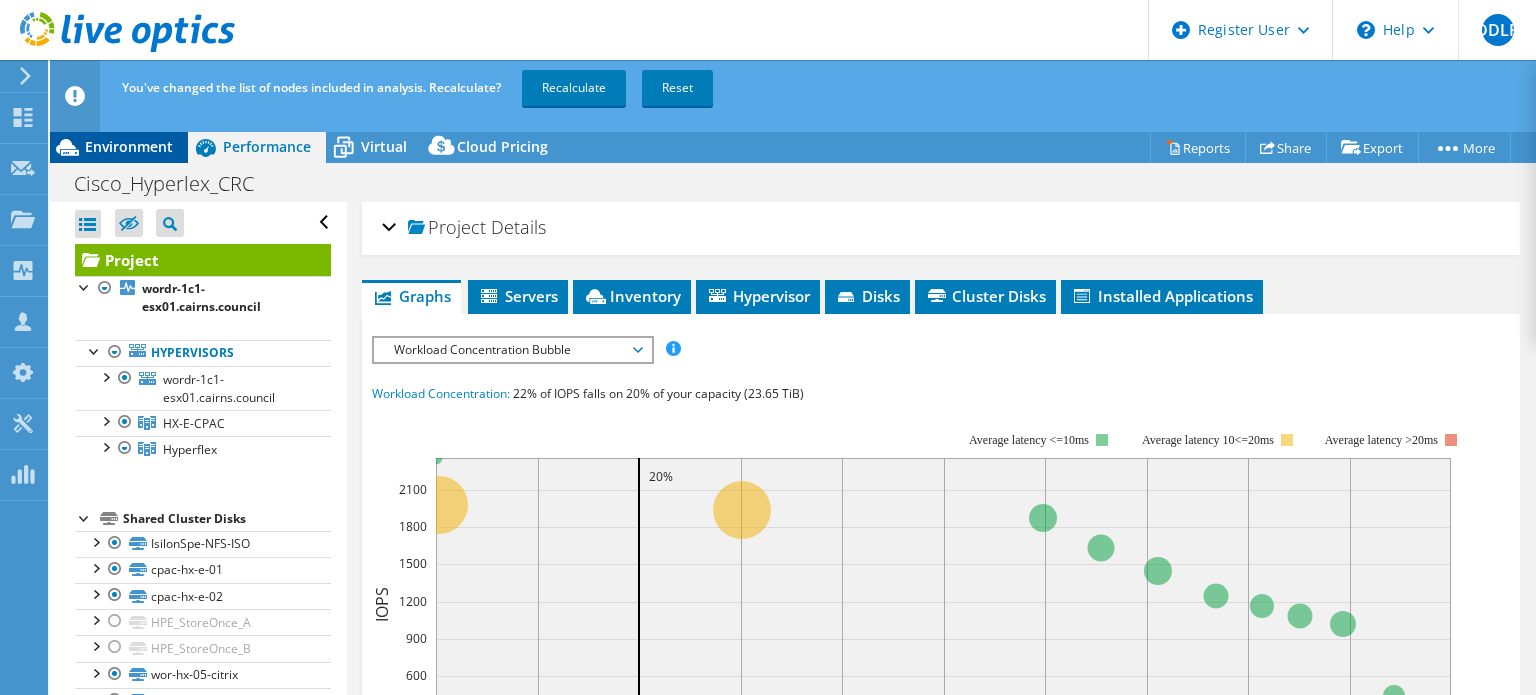 click on "Environment" at bounding box center (119, 147) 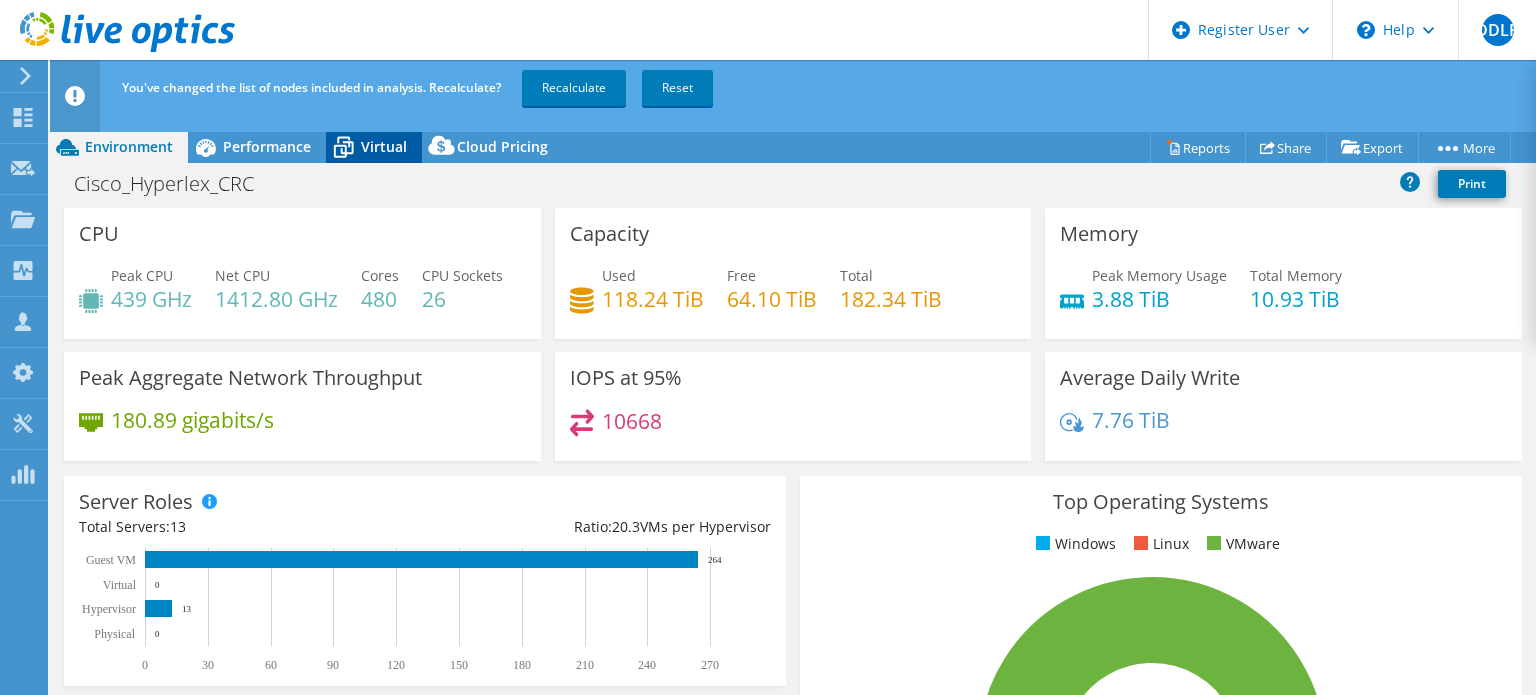 click on "Virtual" at bounding box center [374, 147] 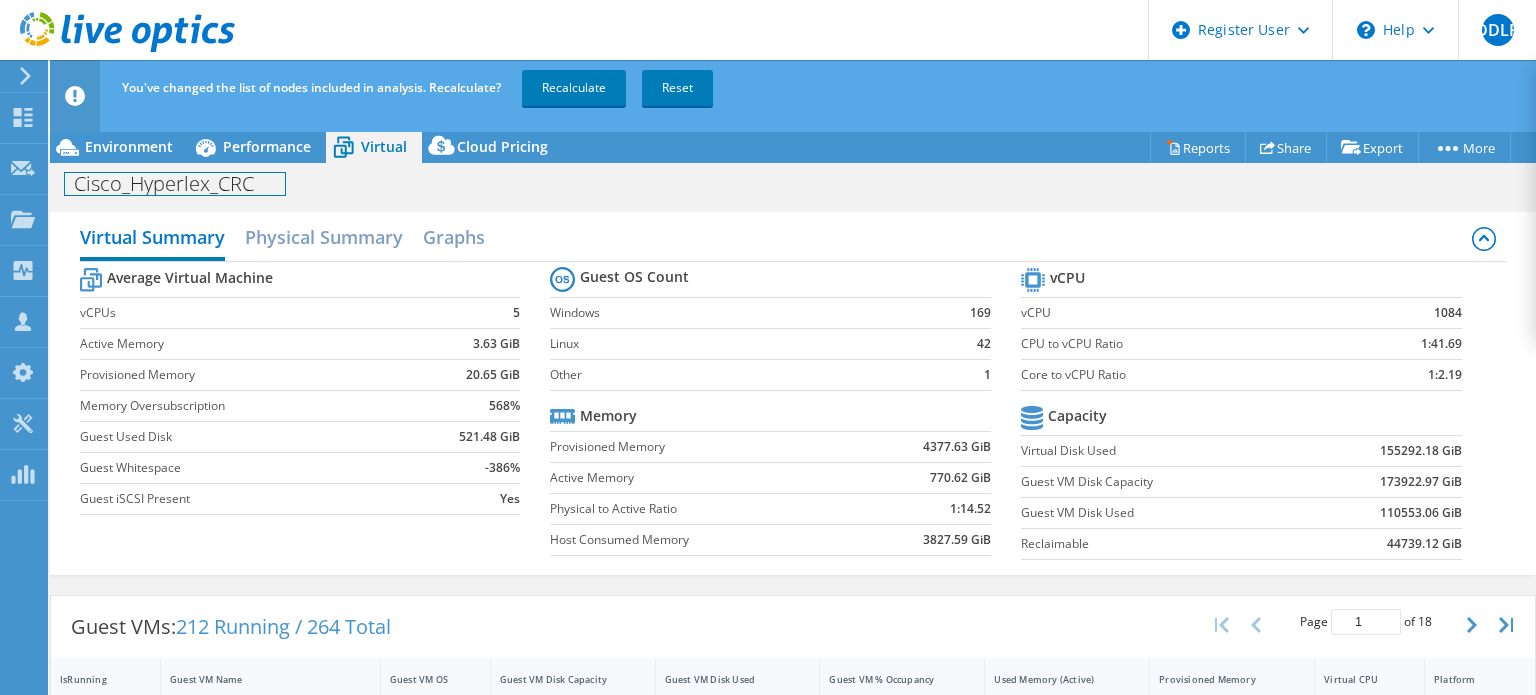 click on "Cisco_Hyperlex_CRC
Print" at bounding box center [793, 183] 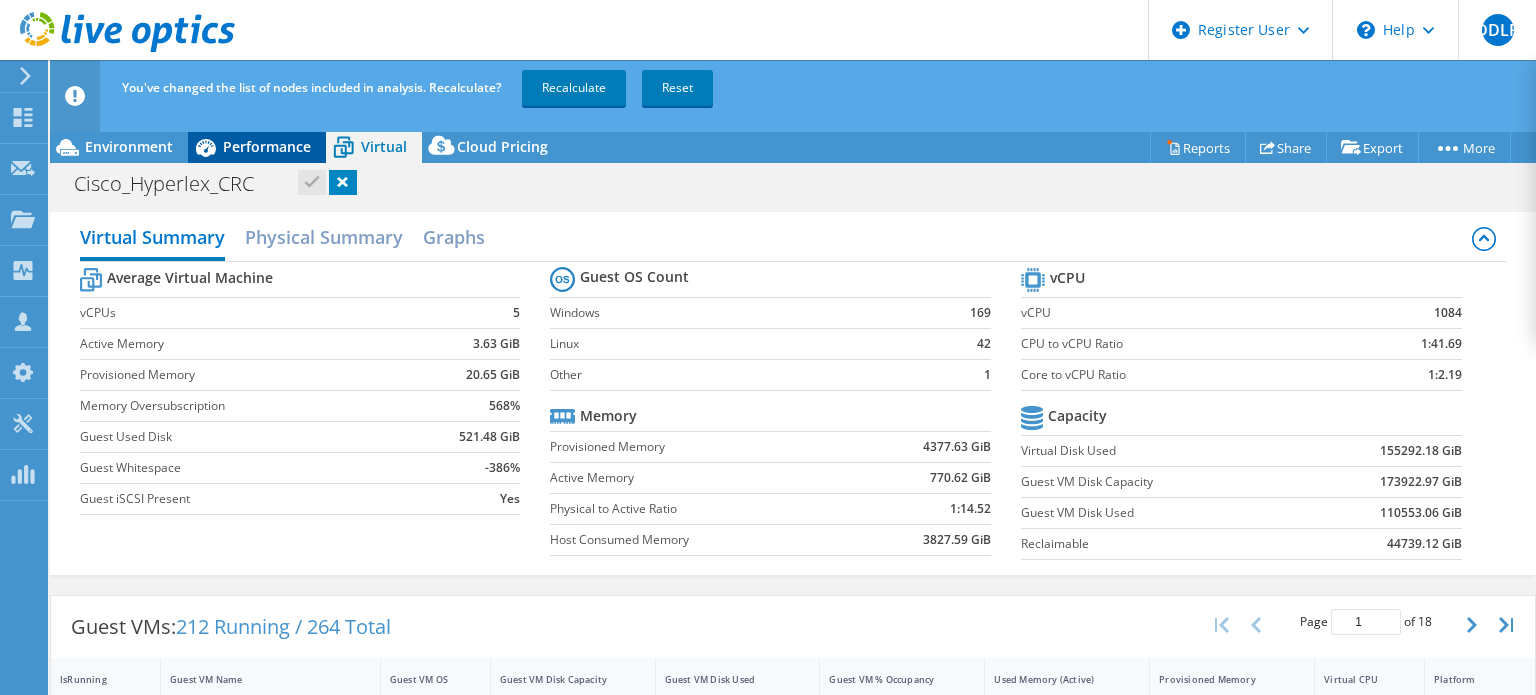 click on "Performance" at bounding box center (267, 146) 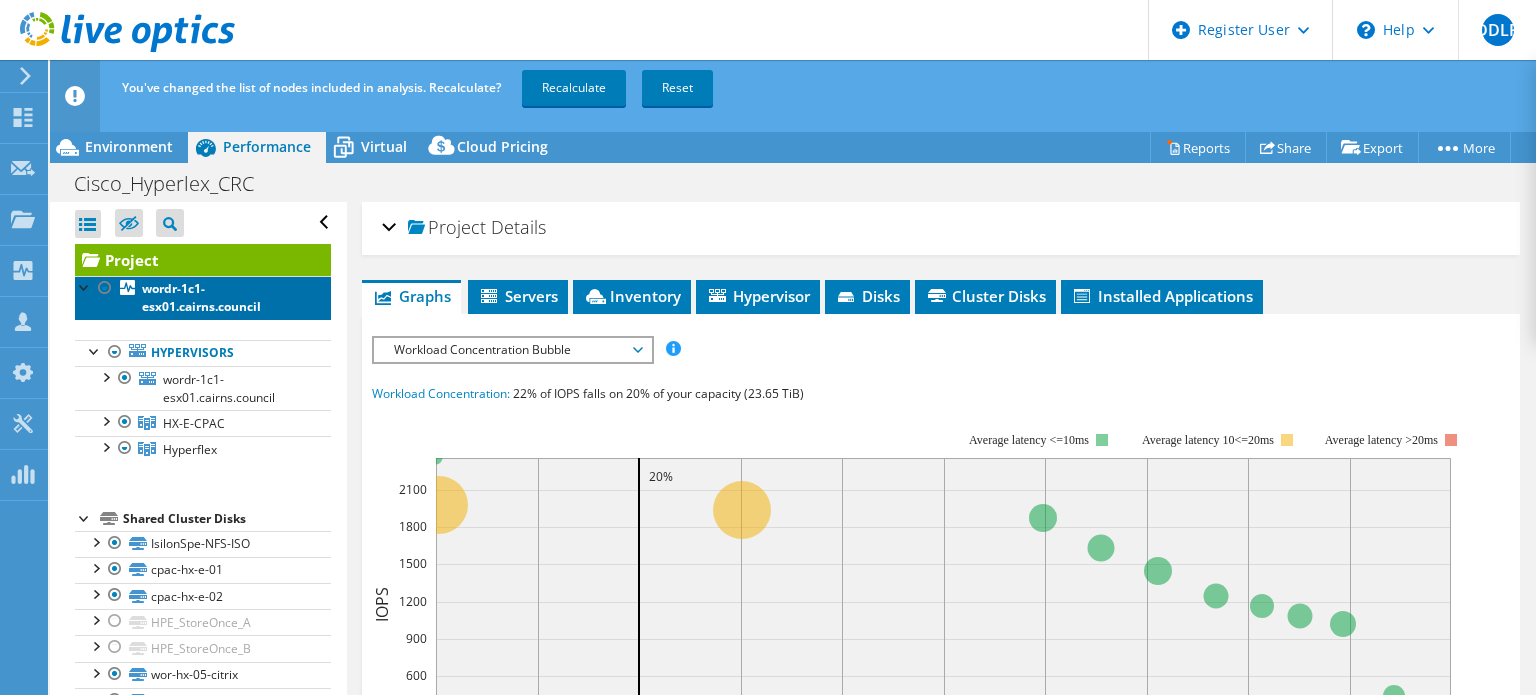 click on "wordr-1c1-esx01.cairns.council" at bounding box center [201, 297] 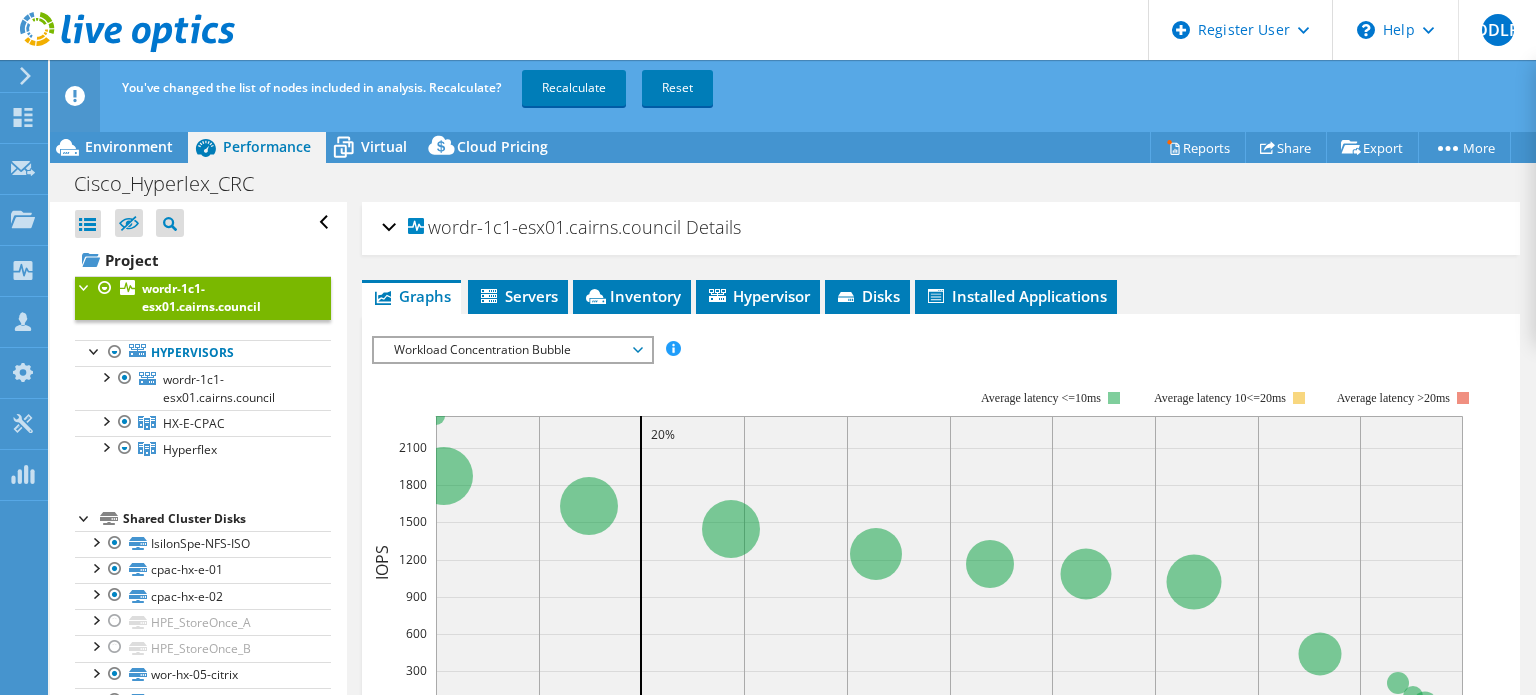 click on "Details" at bounding box center [713, 227] 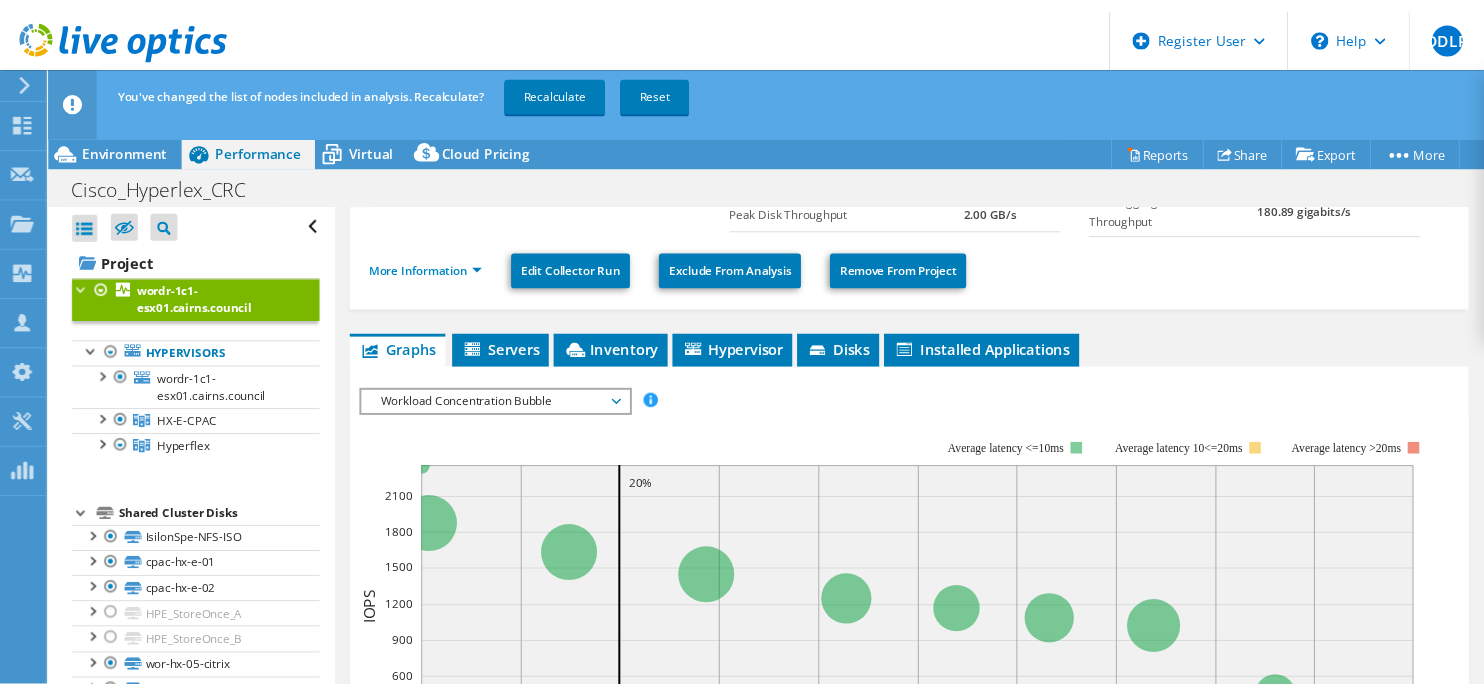scroll, scrollTop: 36, scrollLeft: 0, axis: vertical 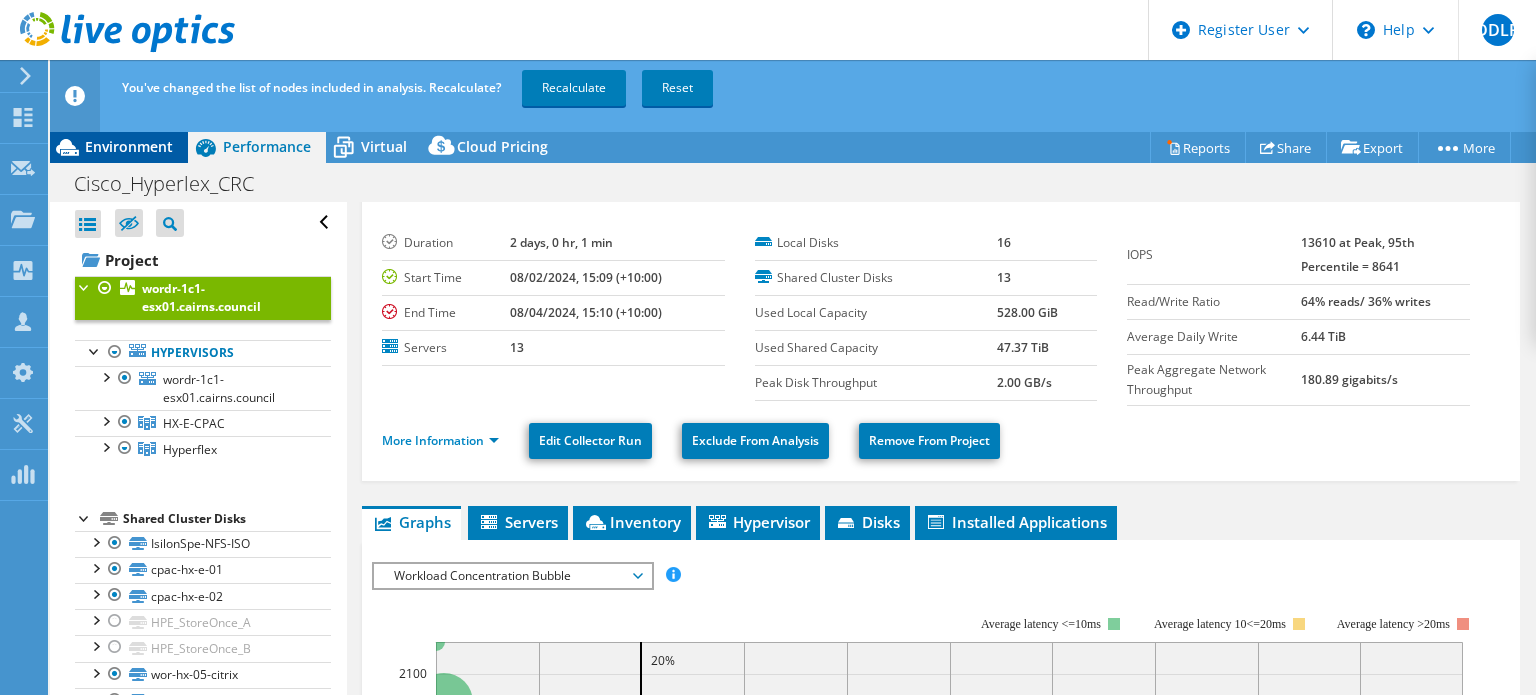 click on "Environment" at bounding box center (129, 146) 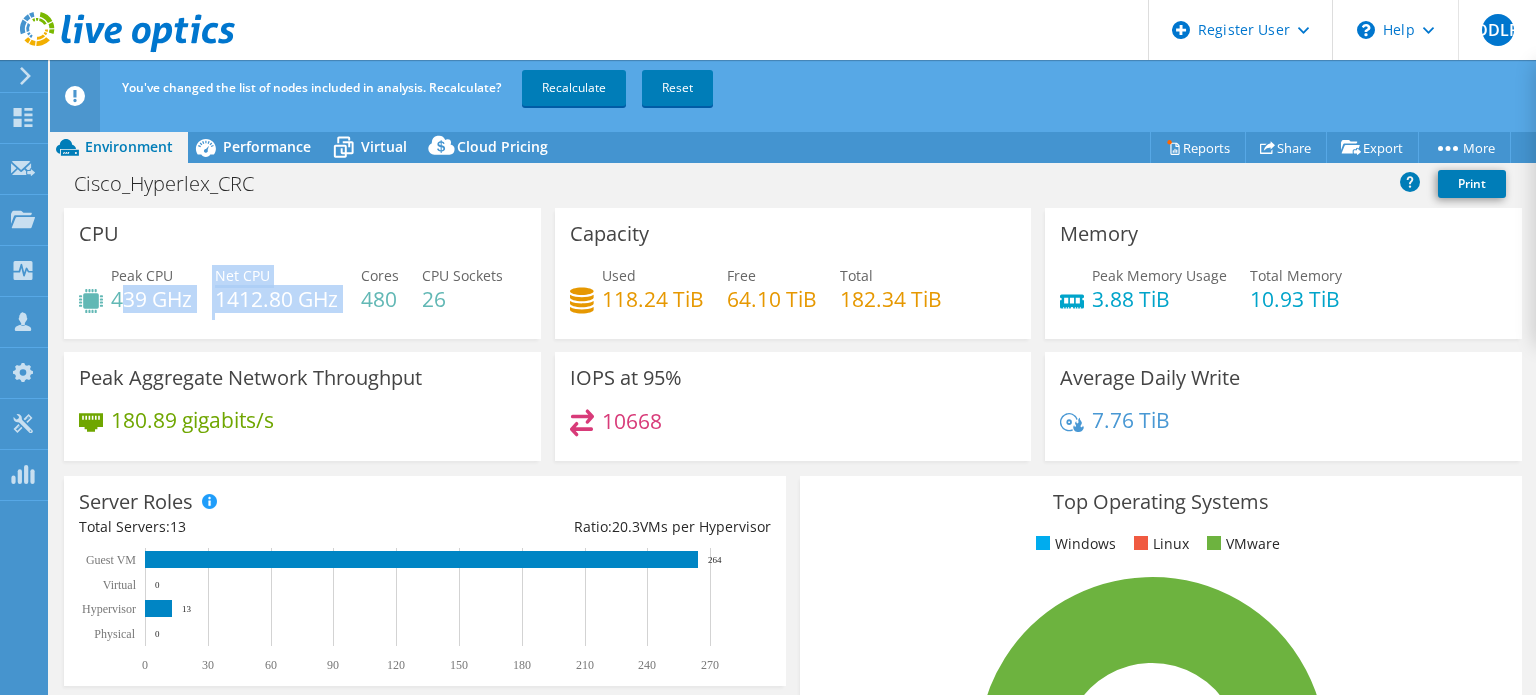 drag, startPoint x: 117, startPoint y: 299, endPoint x: 235, endPoint y: 315, distance: 119.0798 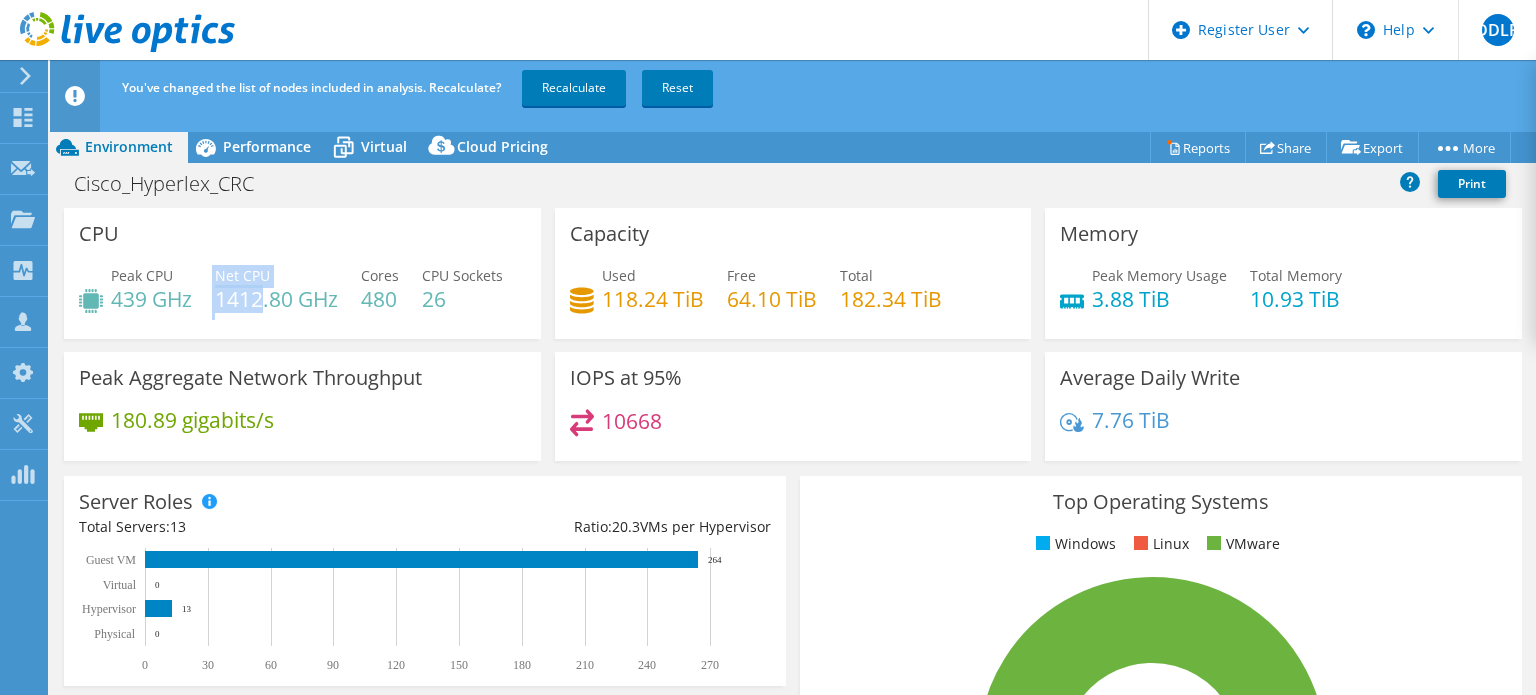 drag, startPoint x: 214, startPoint y: 302, endPoint x: 261, endPoint y: 305, distance: 47.095646 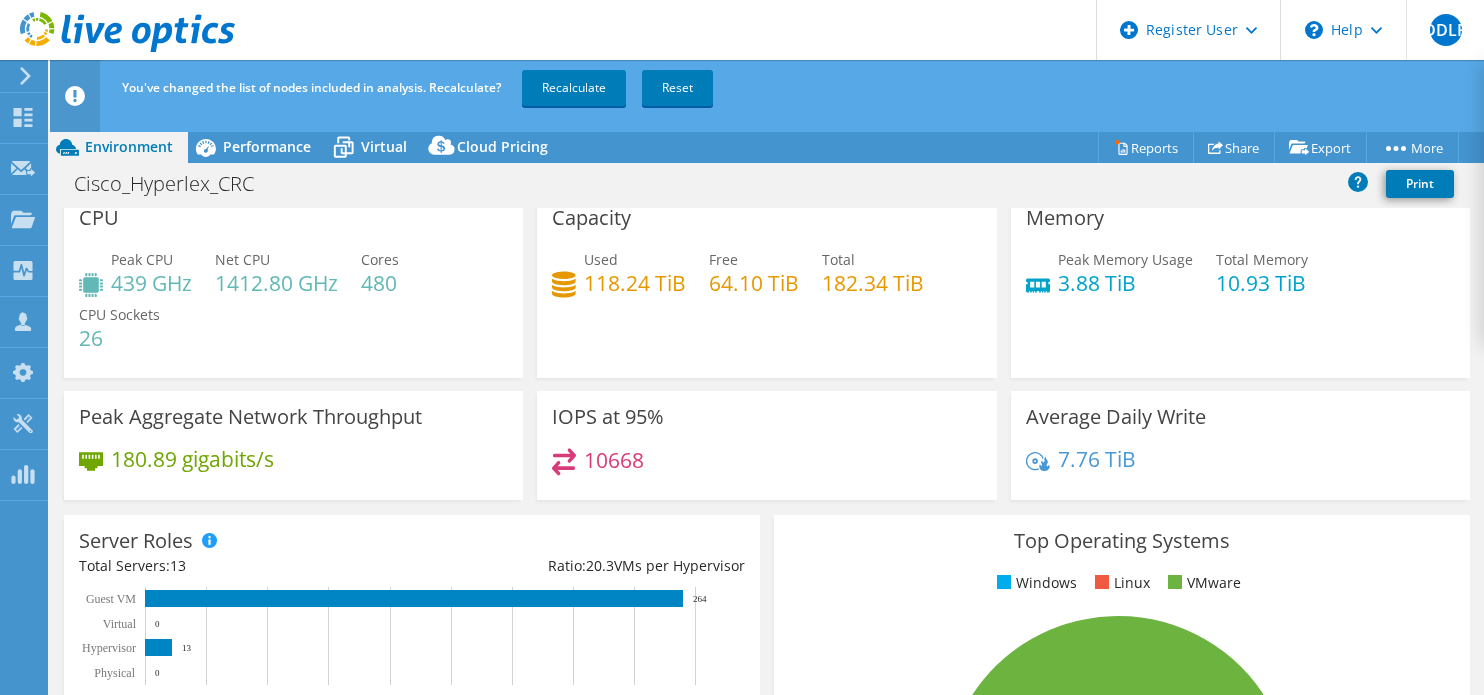 scroll, scrollTop: 0, scrollLeft: 0, axis: both 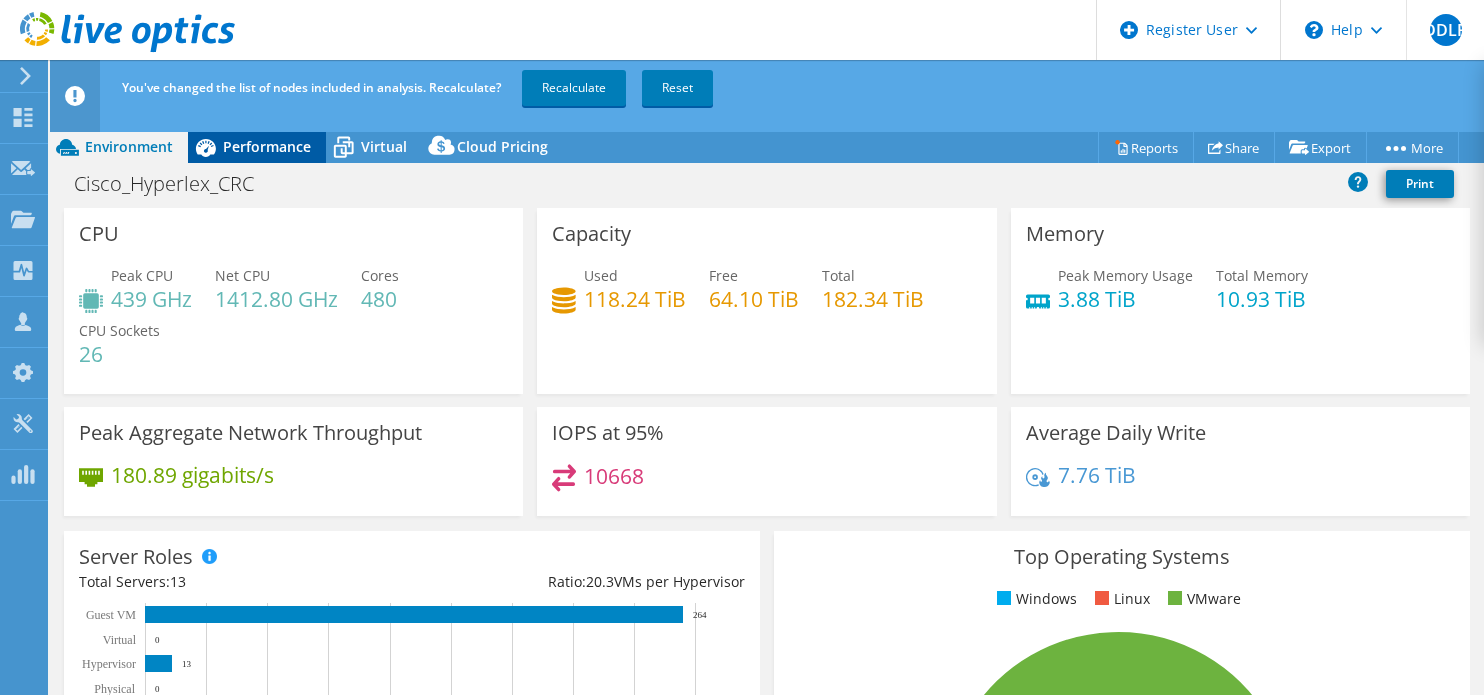 click on "Performance" at bounding box center (267, 146) 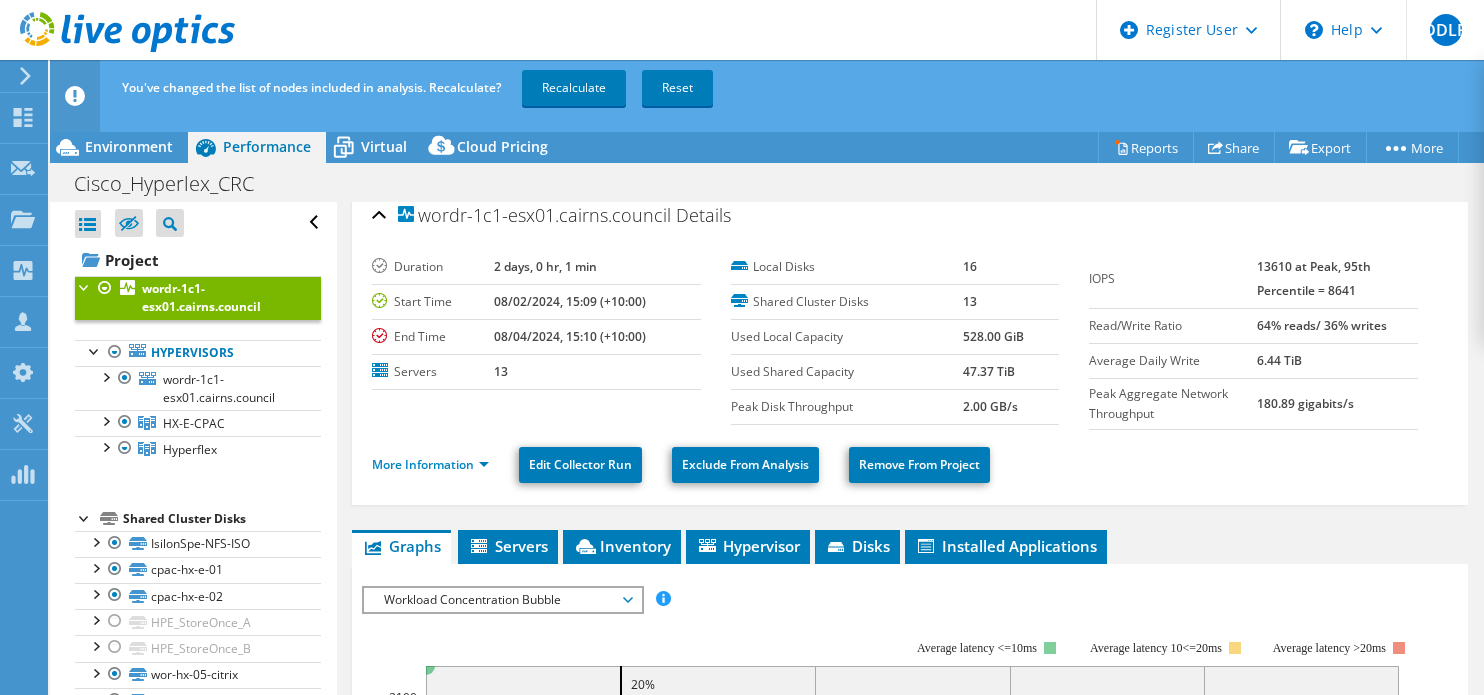 scroll, scrollTop: 0, scrollLeft: 0, axis: both 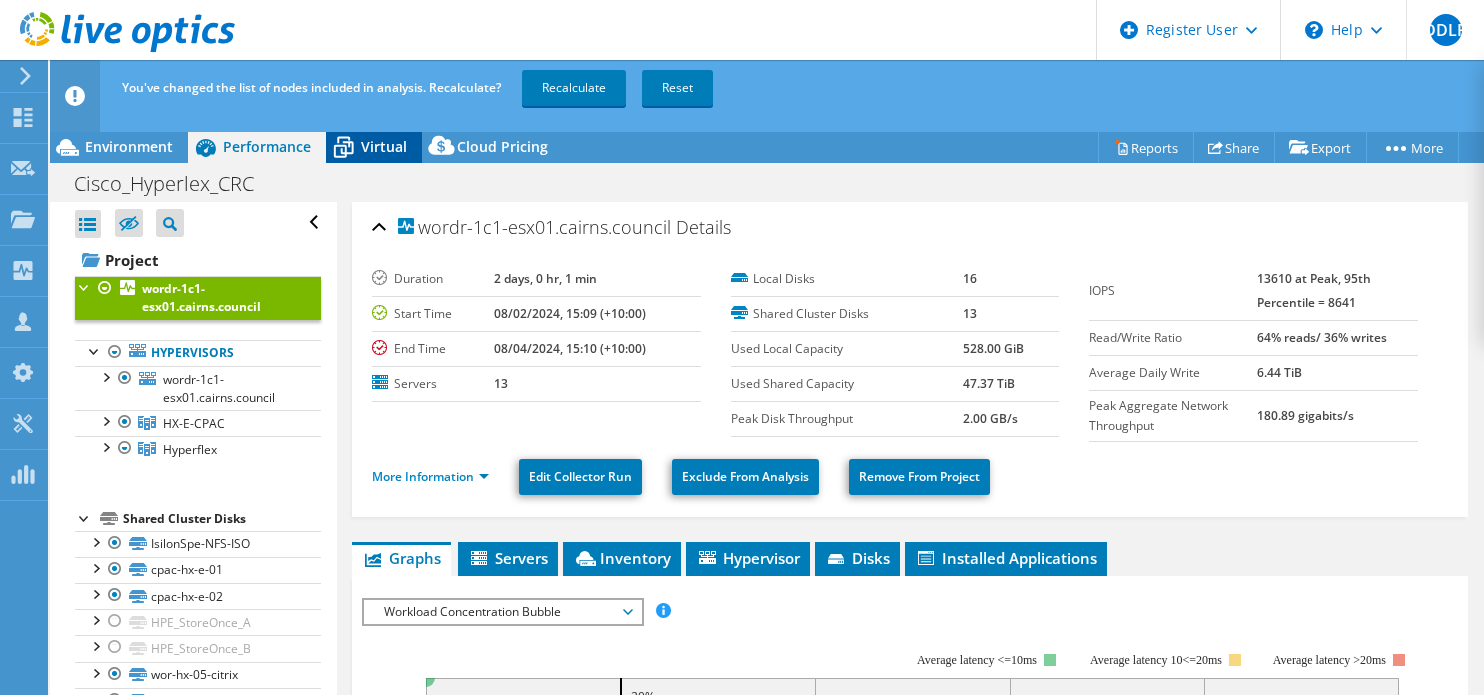 click on "Virtual" at bounding box center (384, 146) 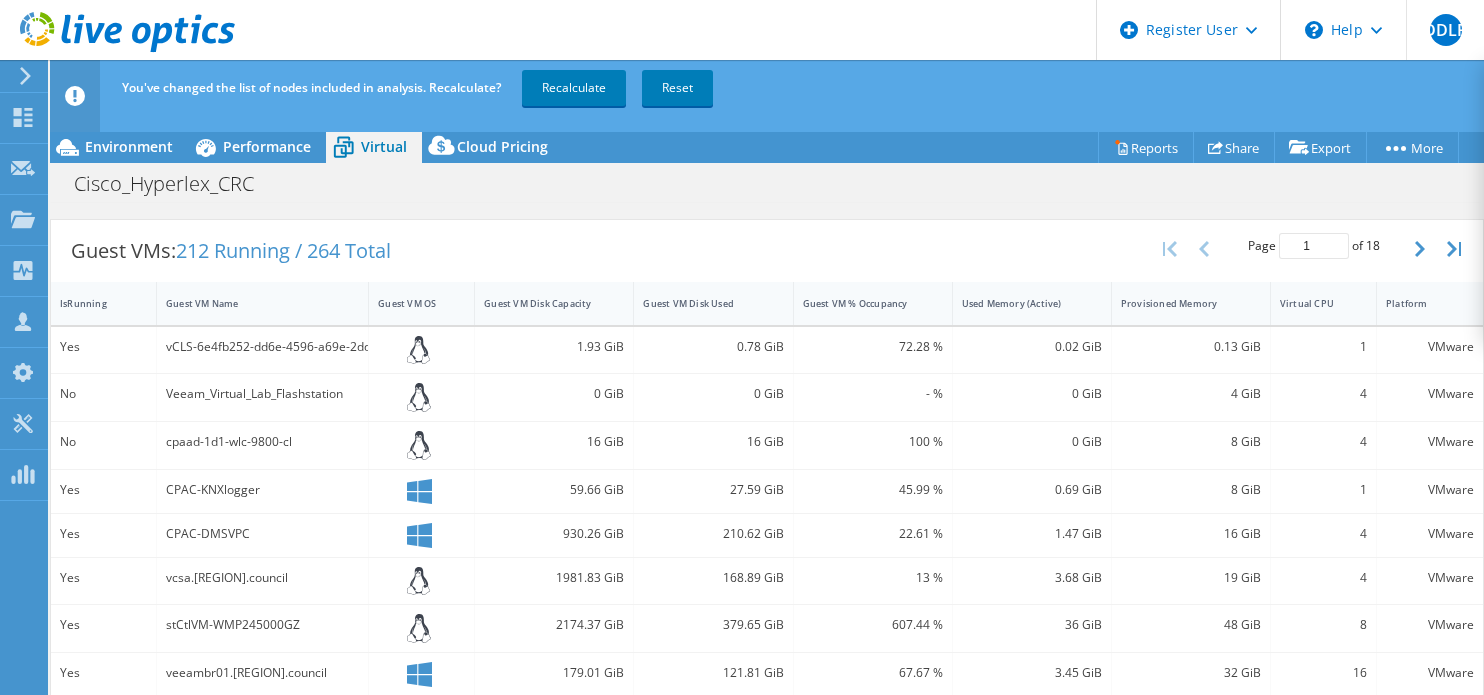 scroll, scrollTop: 0, scrollLeft: 0, axis: both 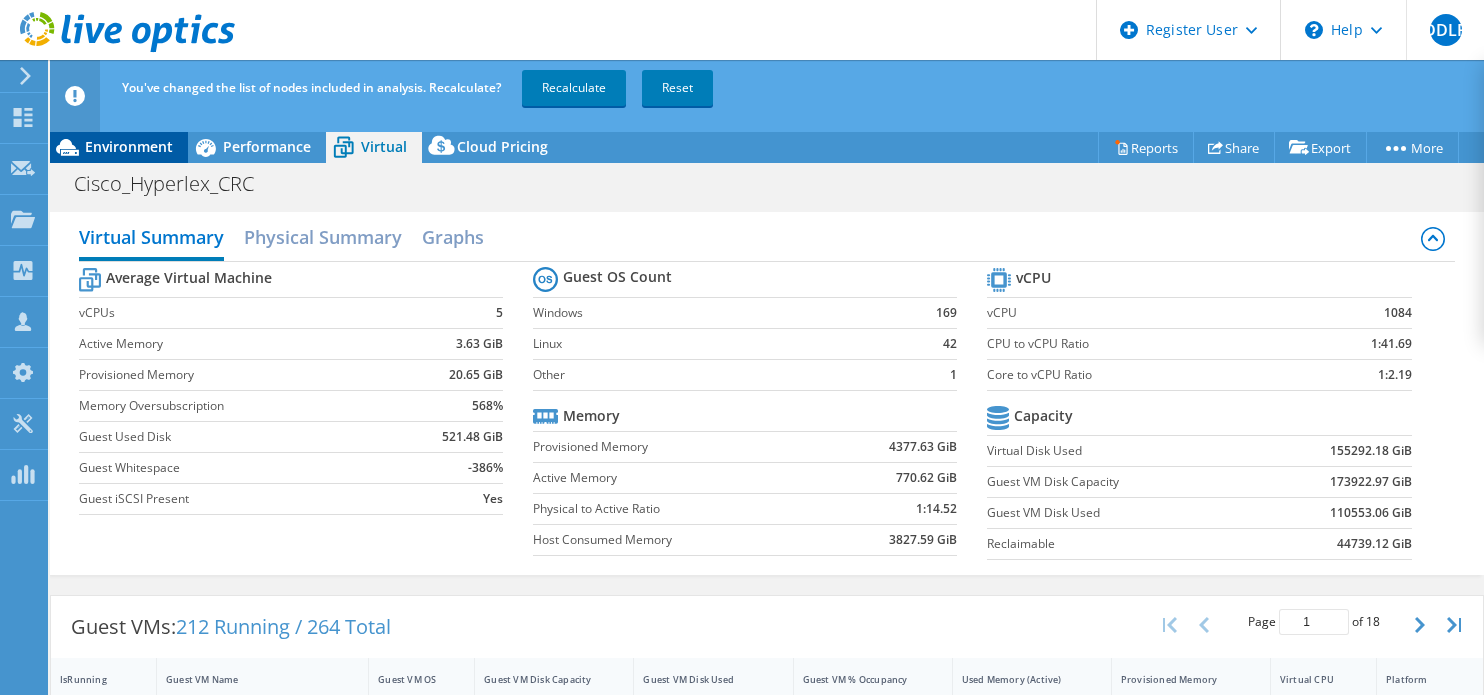 click on "Environment" at bounding box center [129, 146] 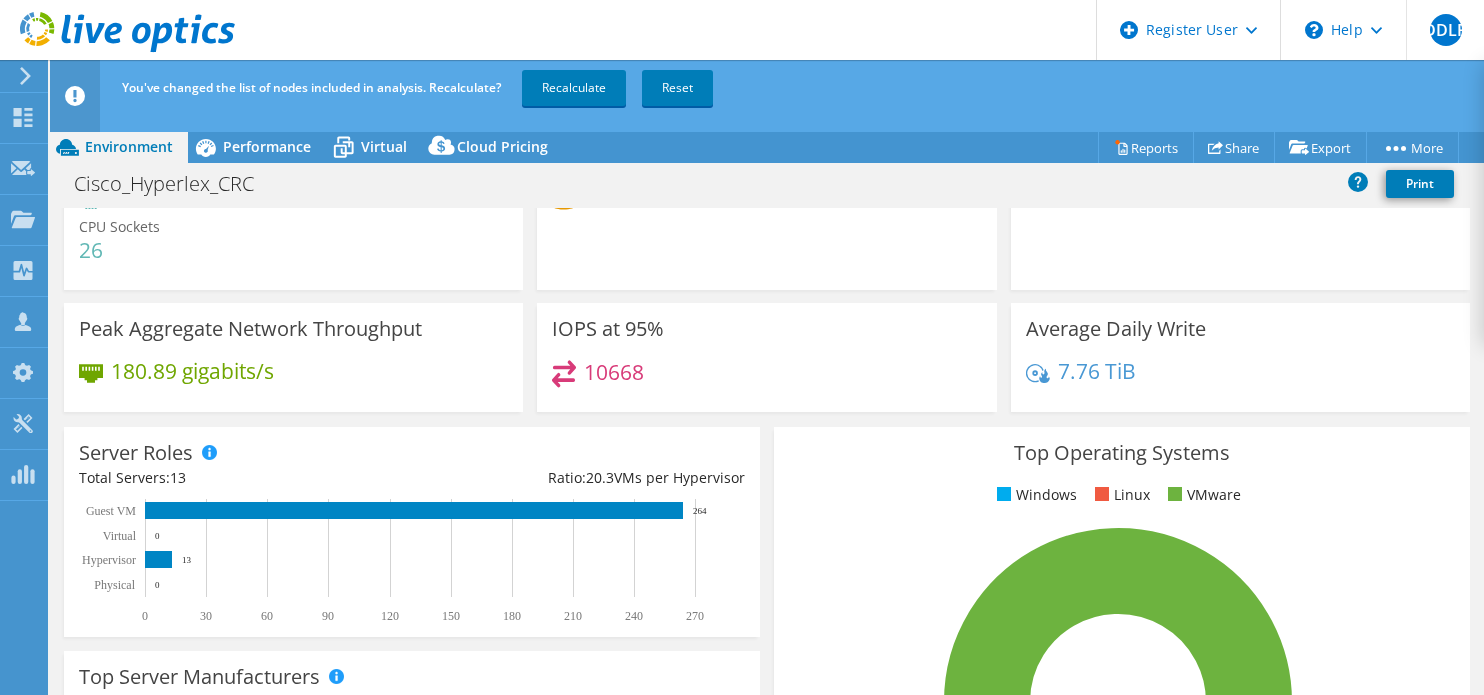 scroll, scrollTop: 0, scrollLeft: 0, axis: both 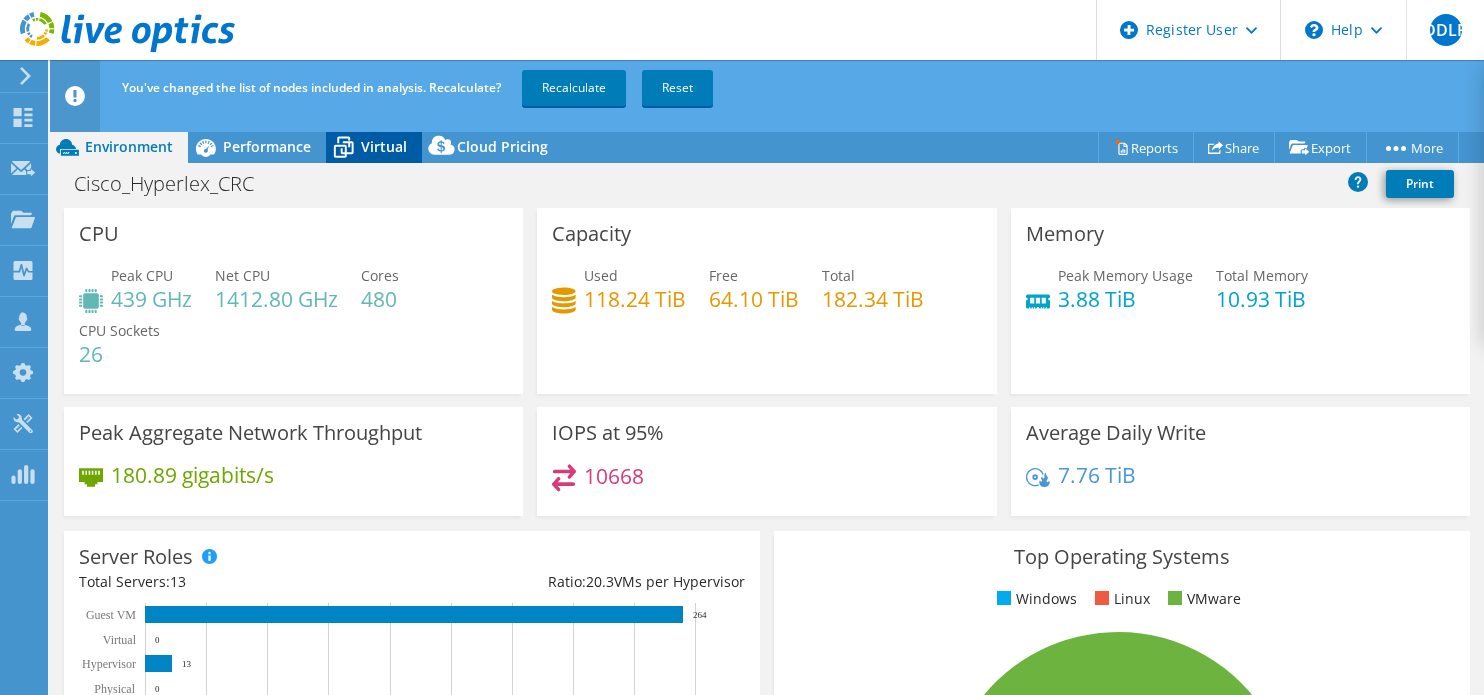 click 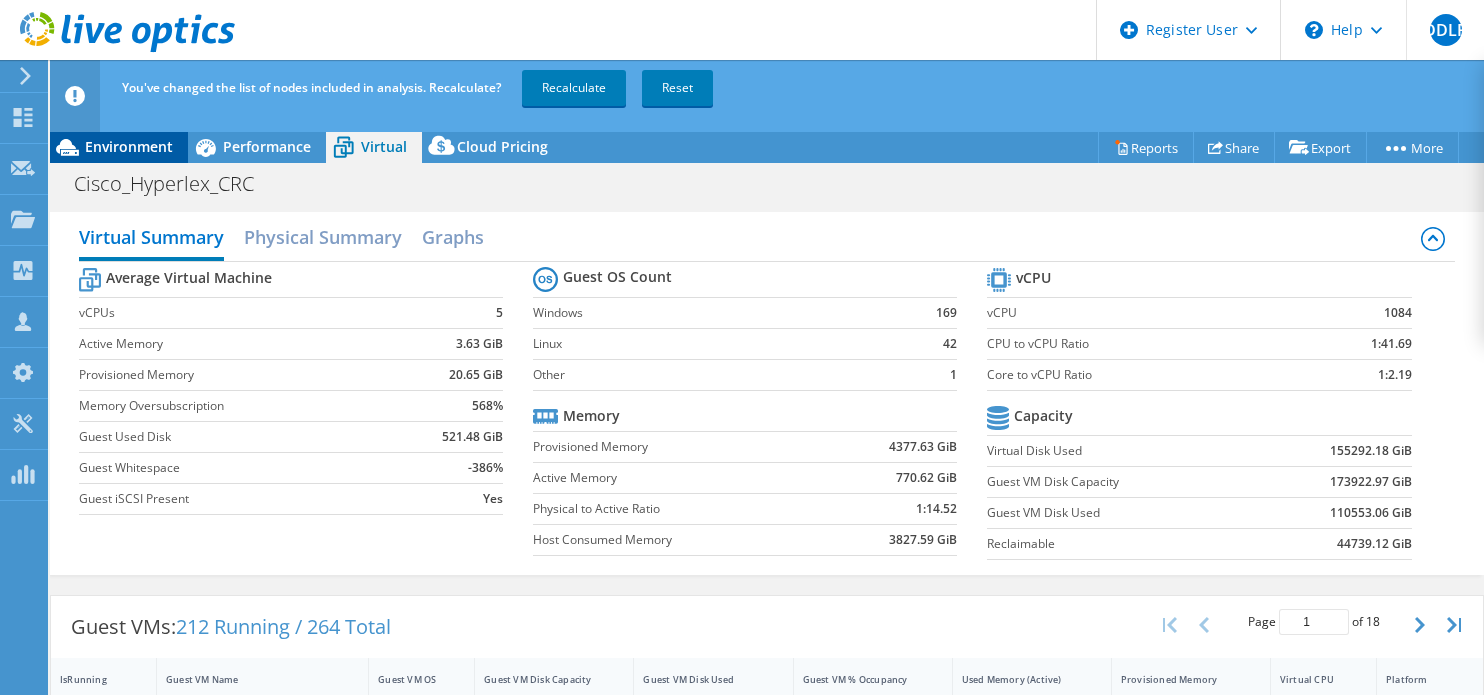 click on "Environment" at bounding box center (129, 146) 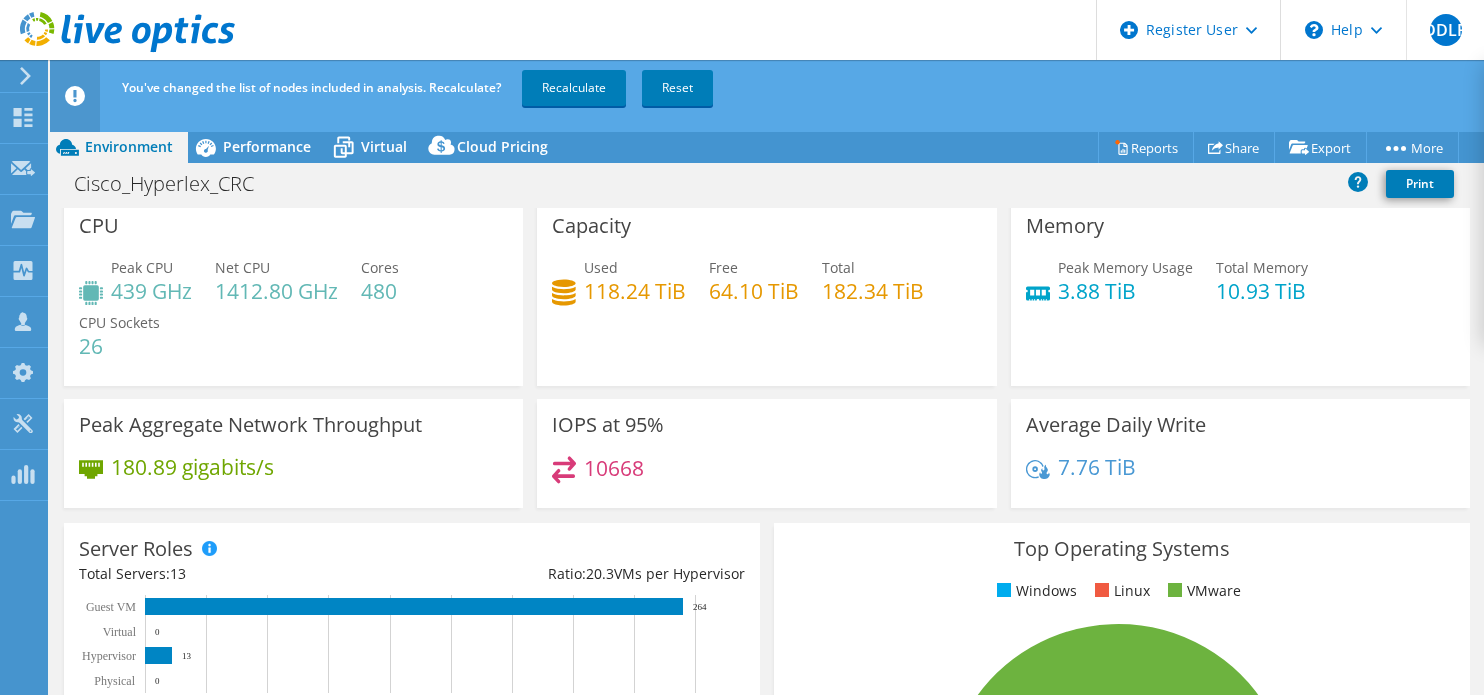 scroll, scrollTop: 0, scrollLeft: 0, axis: both 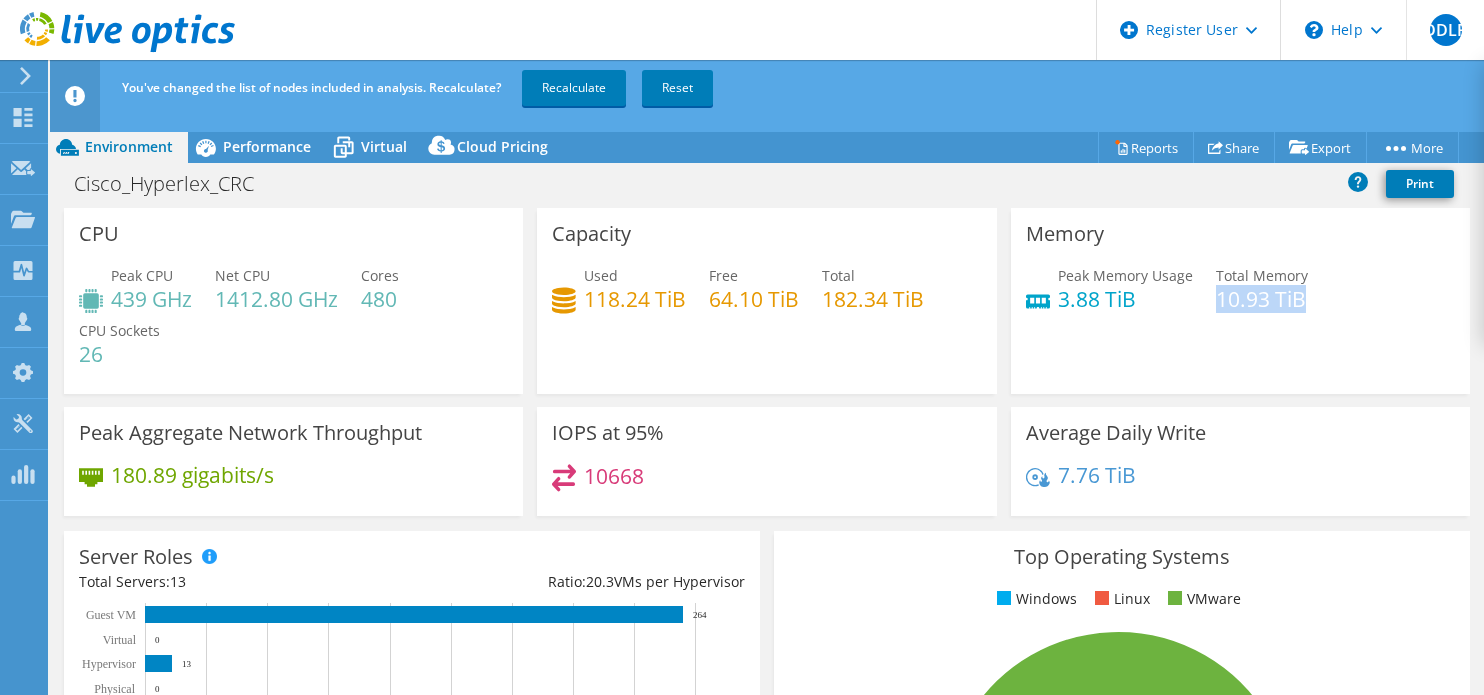 drag, startPoint x: 1204, startPoint y: 295, endPoint x: 1342, endPoint y: 271, distance: 140.07141 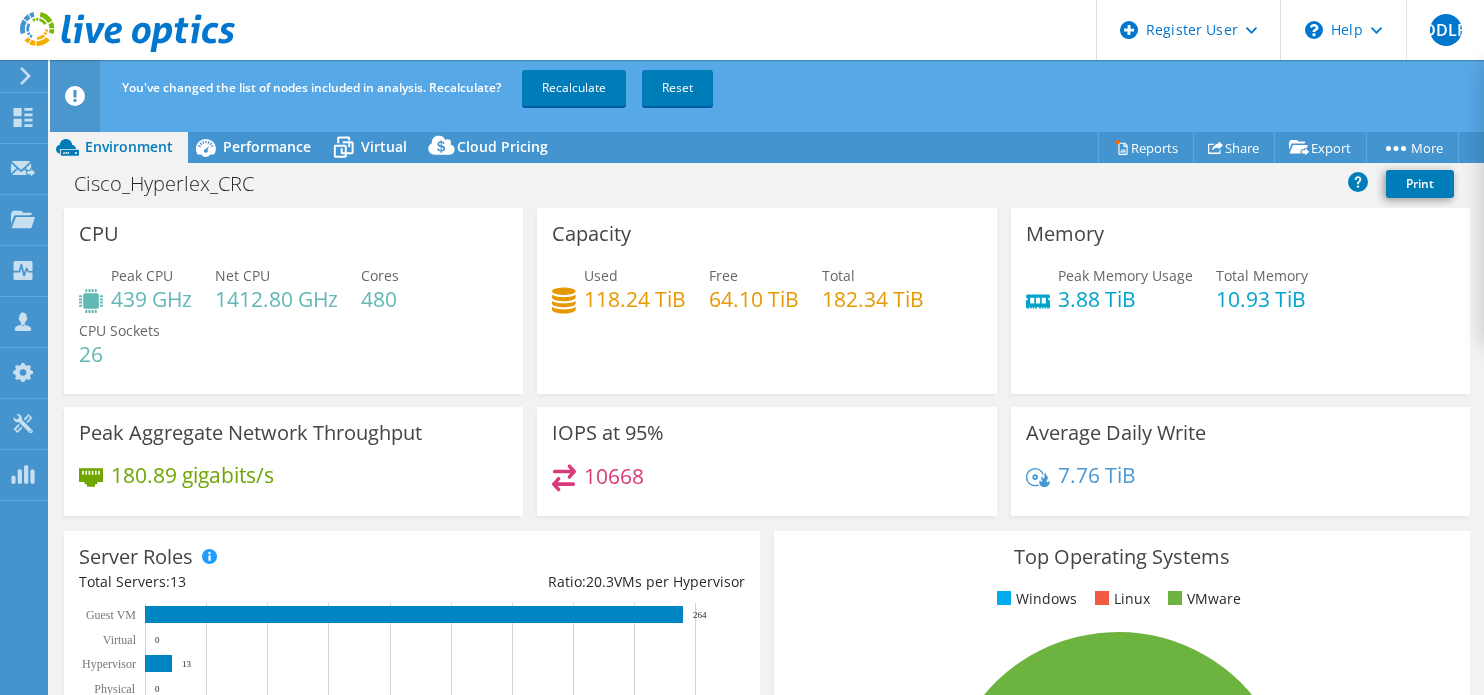 click on "Peak Memory Usage
3.88 TiB
Total Memory
10.93 TiB" at bounding box center (1240, 297) 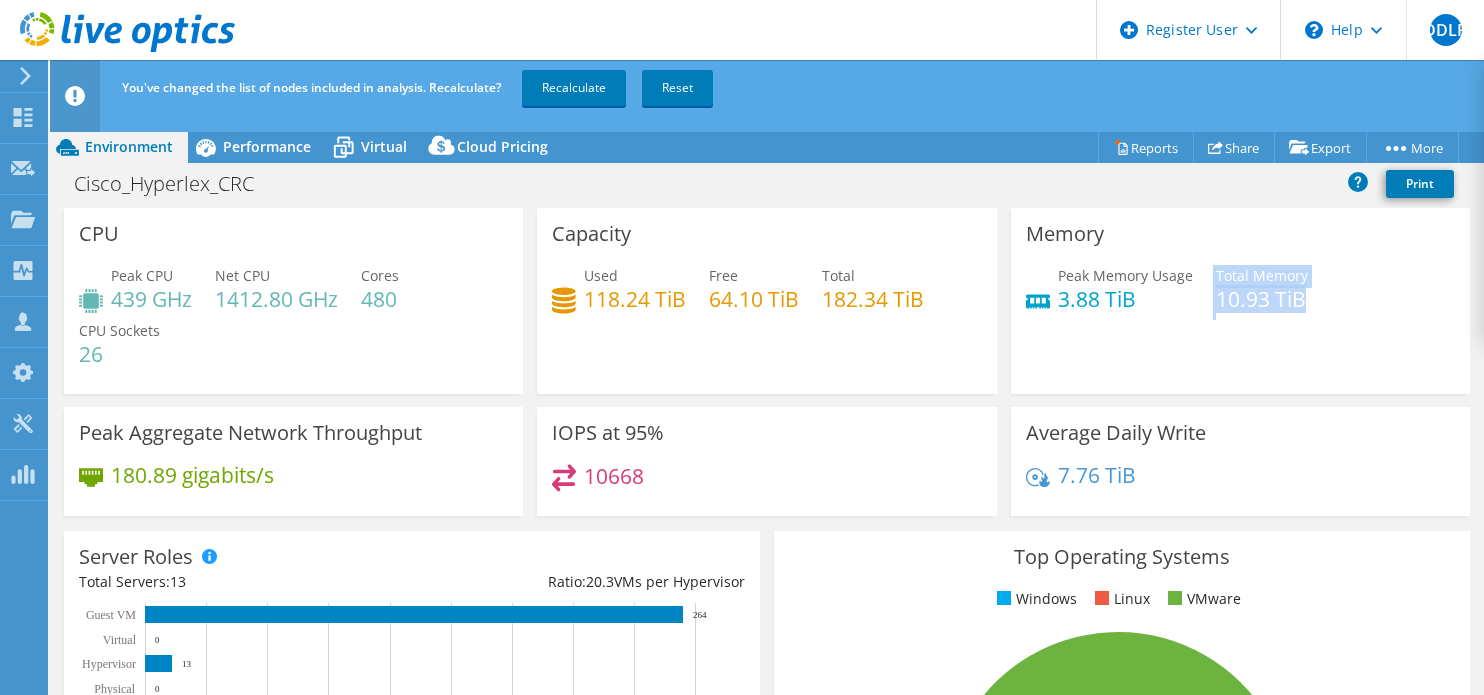 drag, startPoint x: 1316, startPoint y: 319, endPoint x: 1192, endPoint y: 299, distance: 125.60255 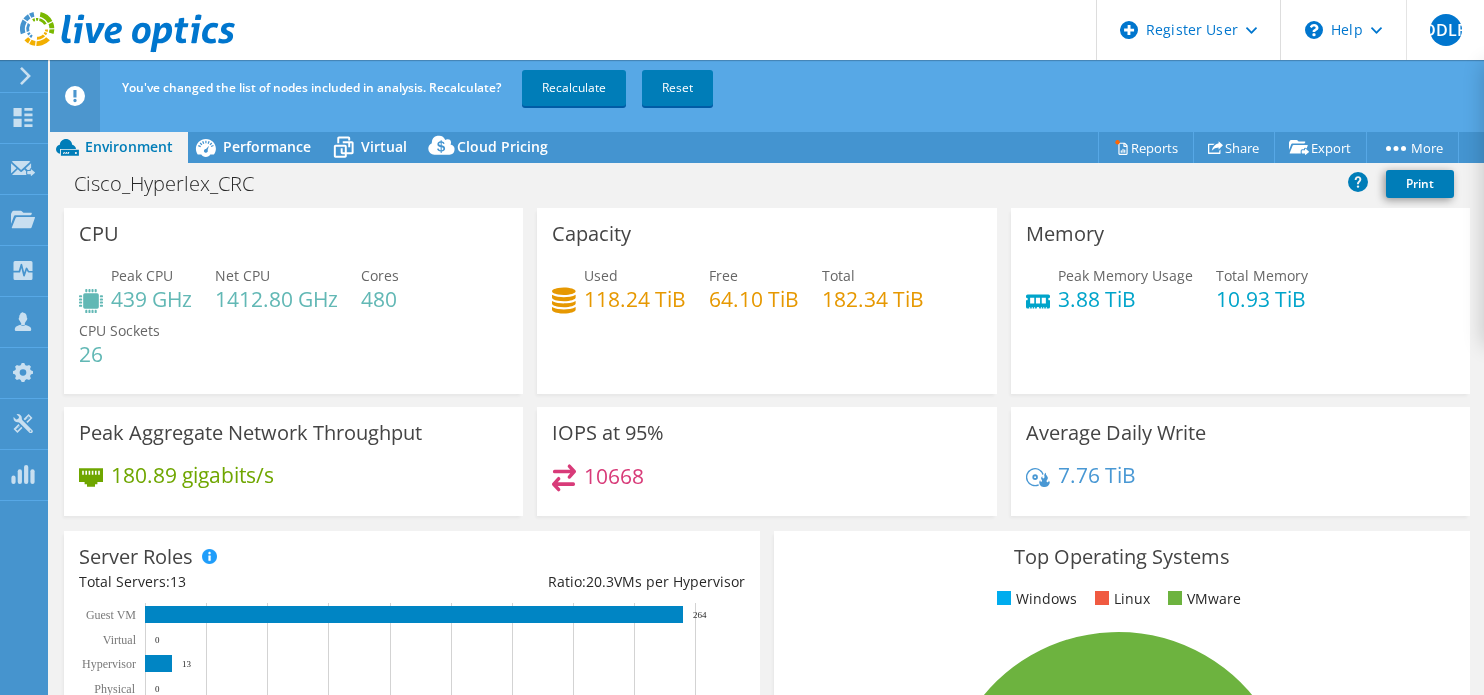 click on "Peak Memory Usage
3.88 TiB
Total Memory
10.93 TiB" at bounding box center (1240, 297) 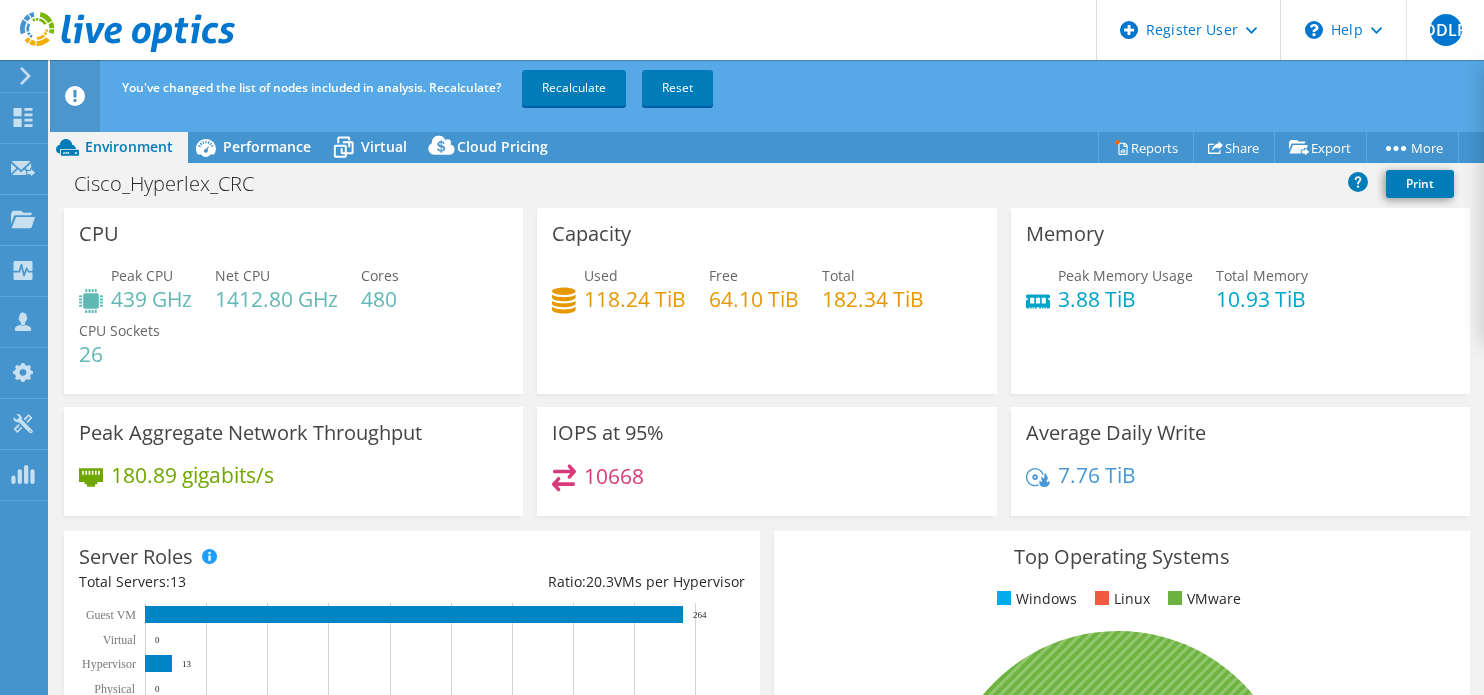 click on "Memory
Peak Memory Usage
3.88 TiB
Total Memory
10.93 TiB" at bounding box center [1240, 301] 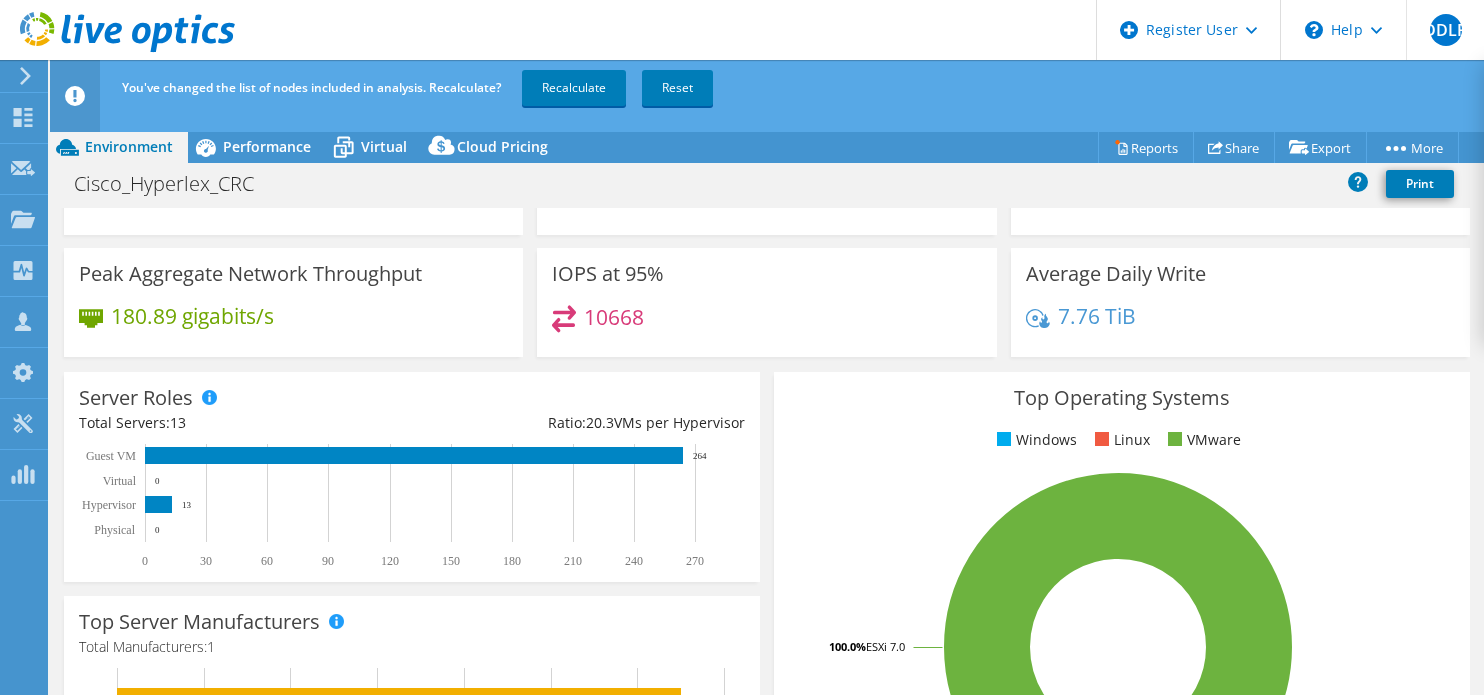 scroll, scrollTop: 0, scrollLeft: 0, axis: both 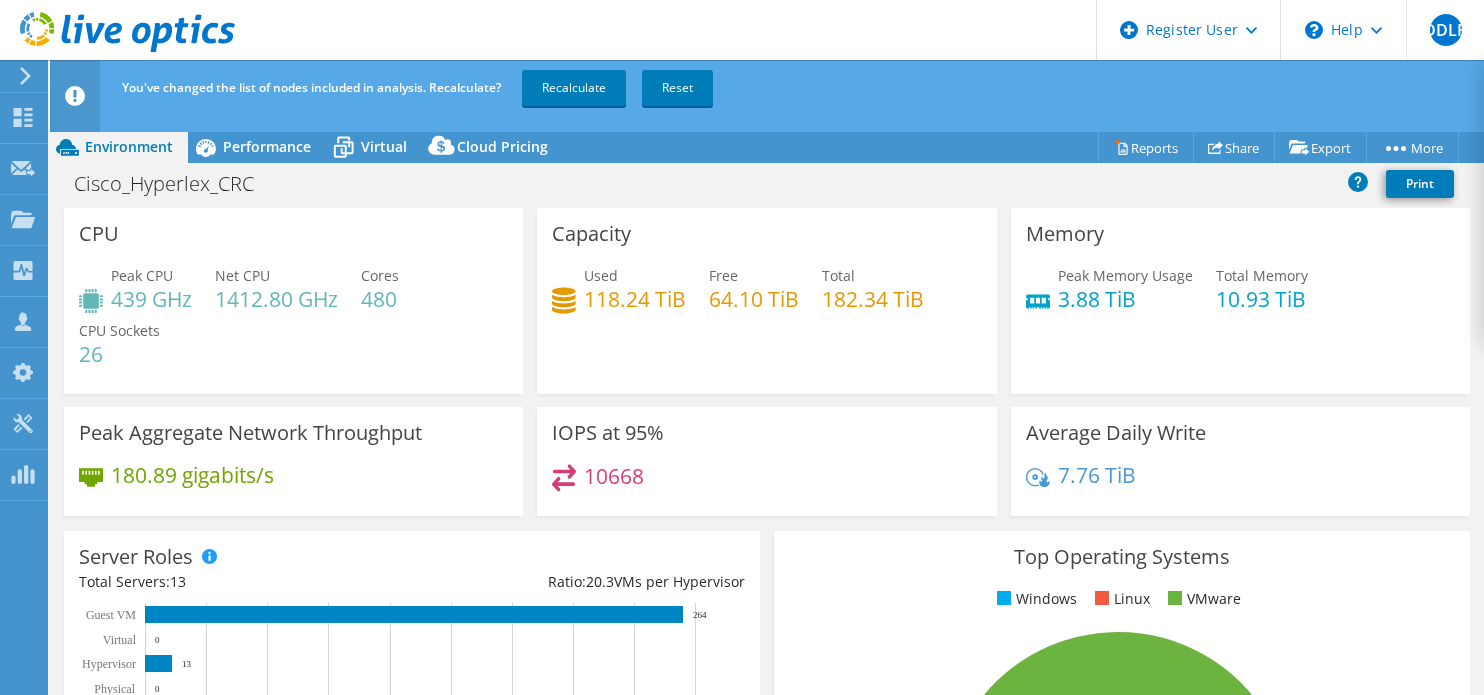 click on "Memory
Peak Memory Usage
3.88 TiB
Total Memory
10.93 TiB" at bounding box center [1240, 301] 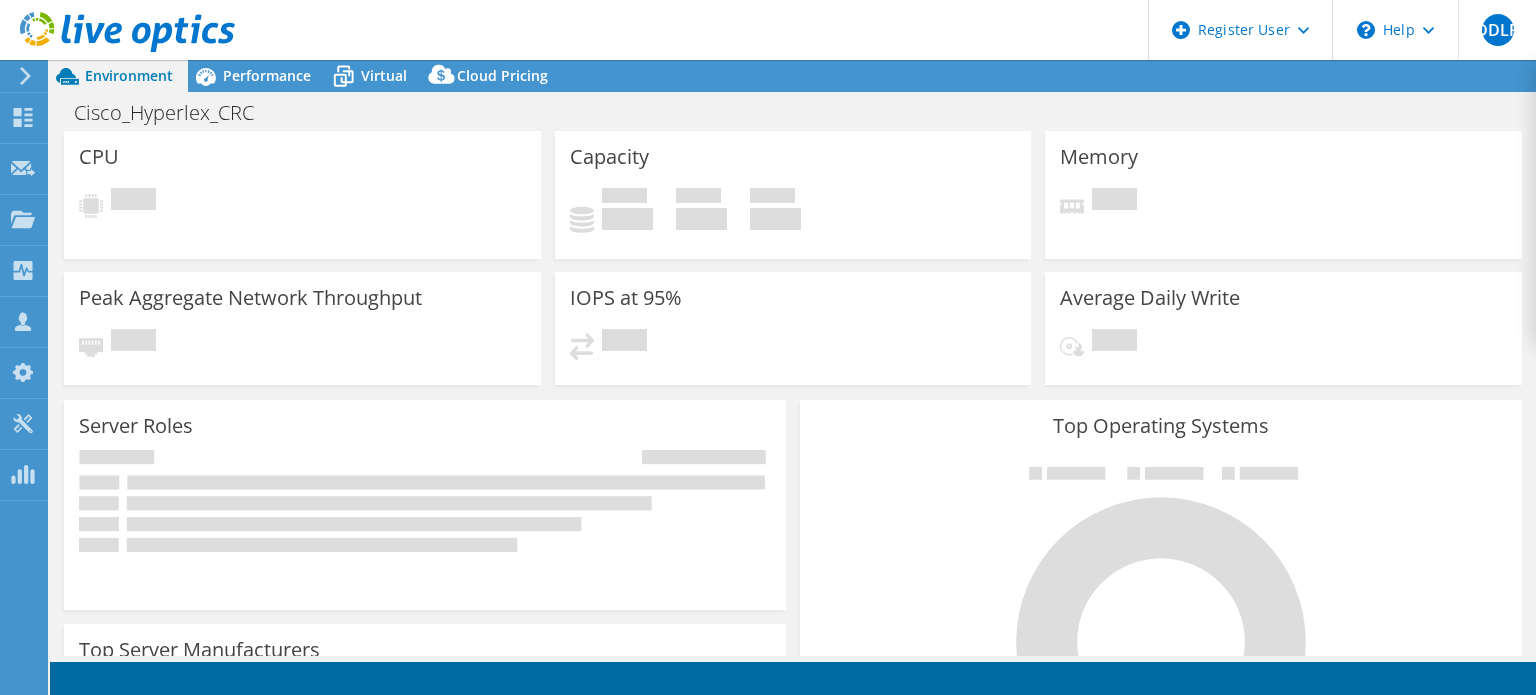 scroll, scrollTop: 0, scrollLeft: 0, axis: both 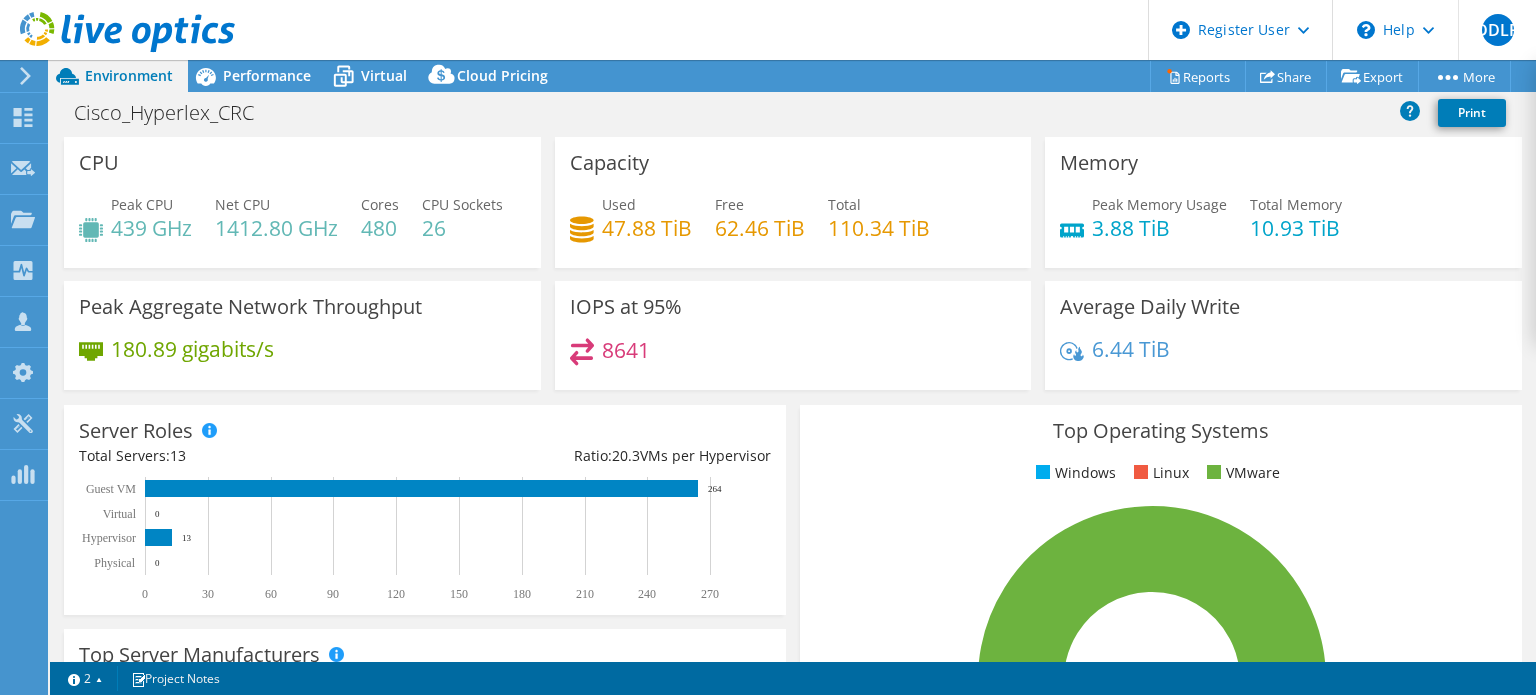click on "Cisco_Hyperlex_CRC
Print" at bounding box center [793, 112] 